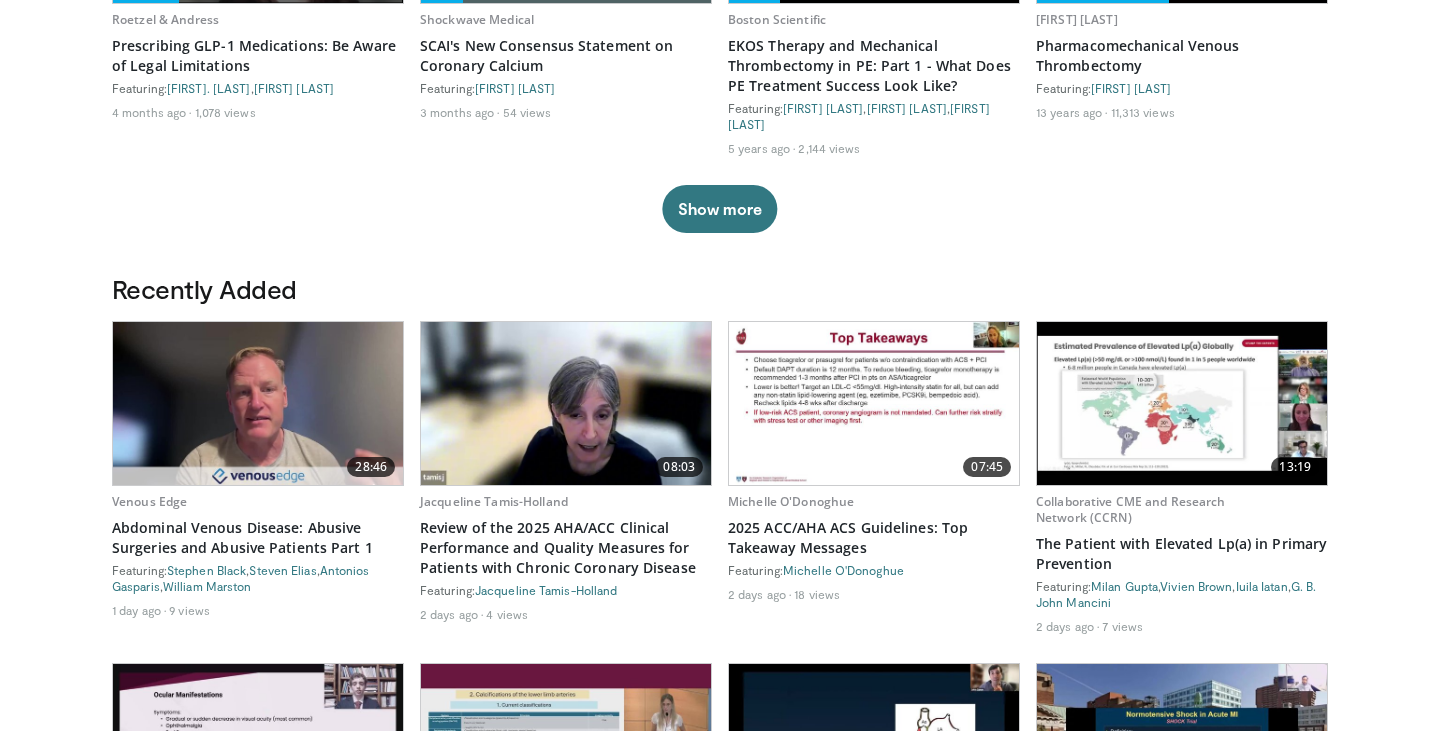 scroll, scrollTop: 837, scrollLeft: 0, axis: vertical 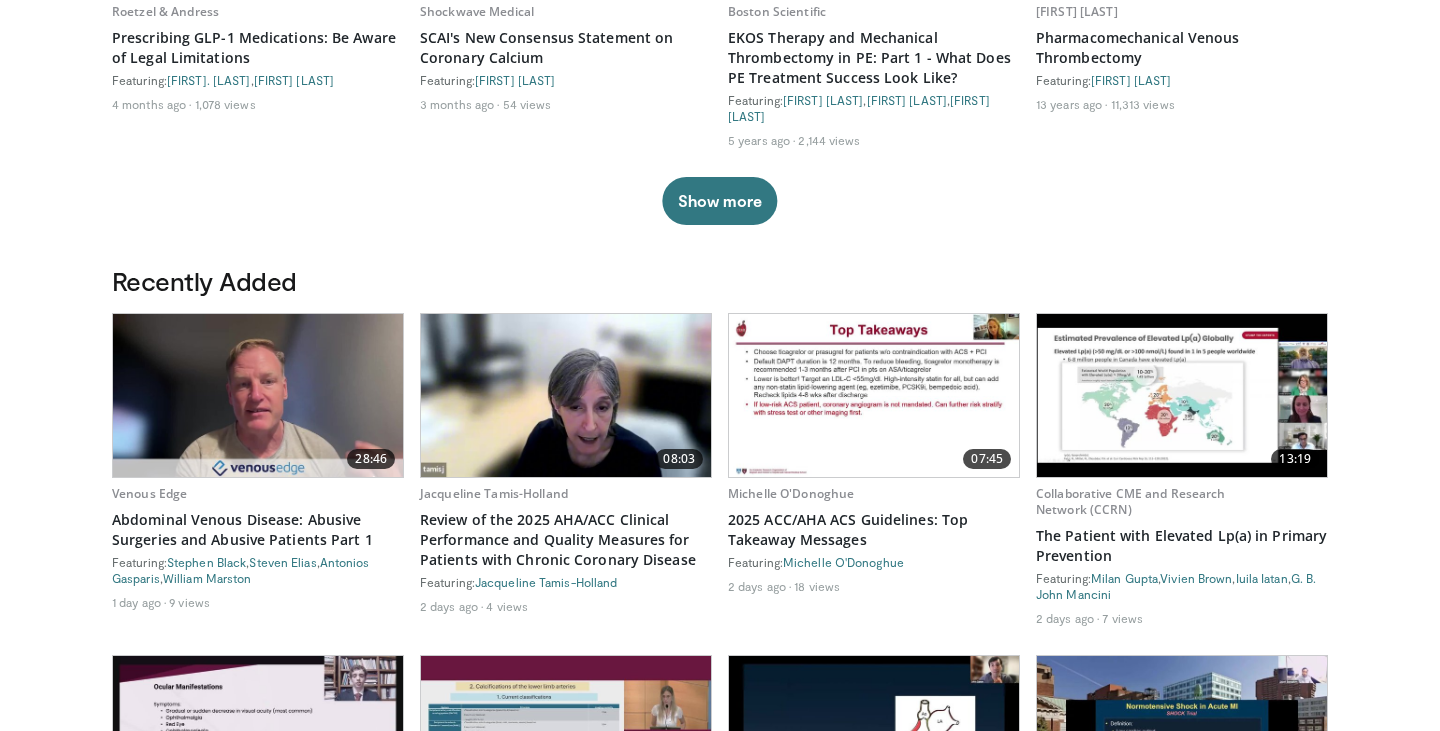 click at bounding box center [1182, 395] 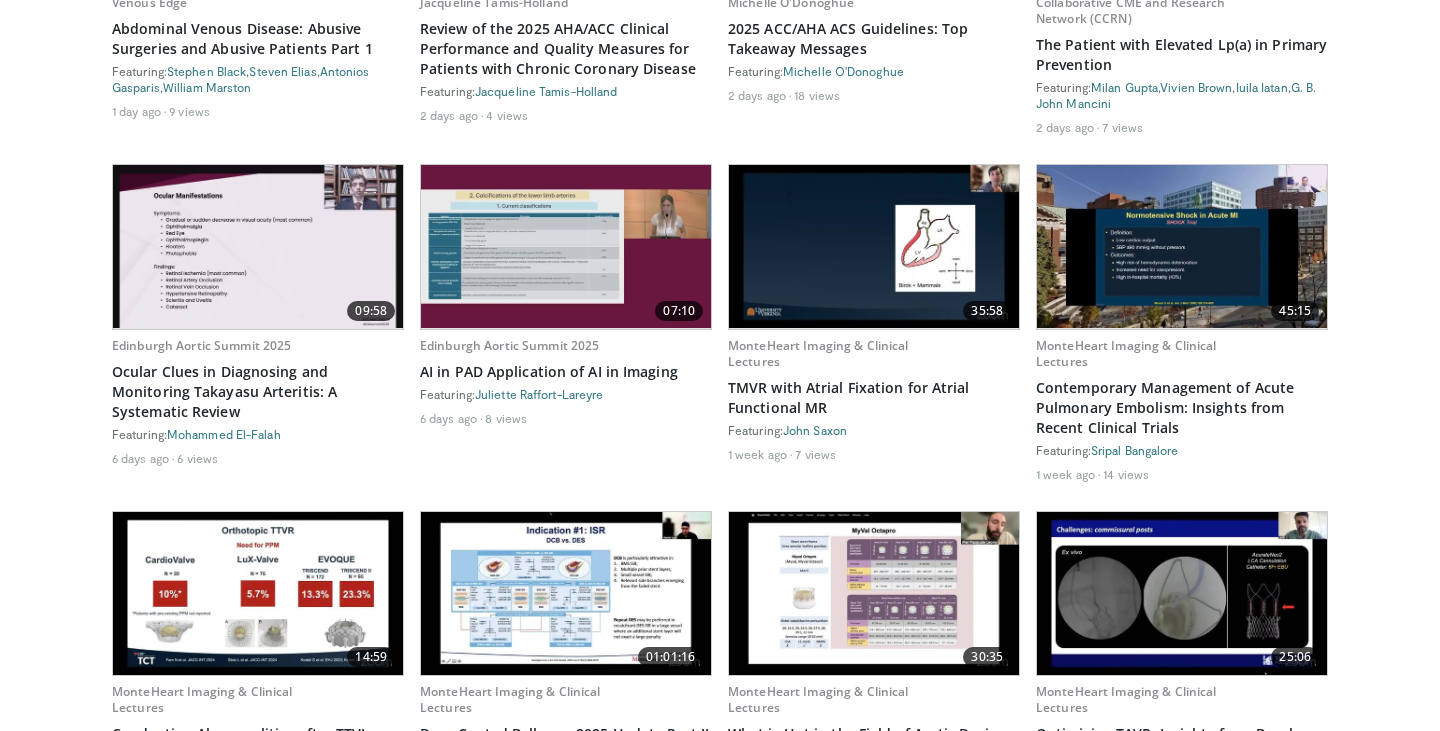 scroll, scrollTop: 1331, scrollLeft: 0, axis: vertical 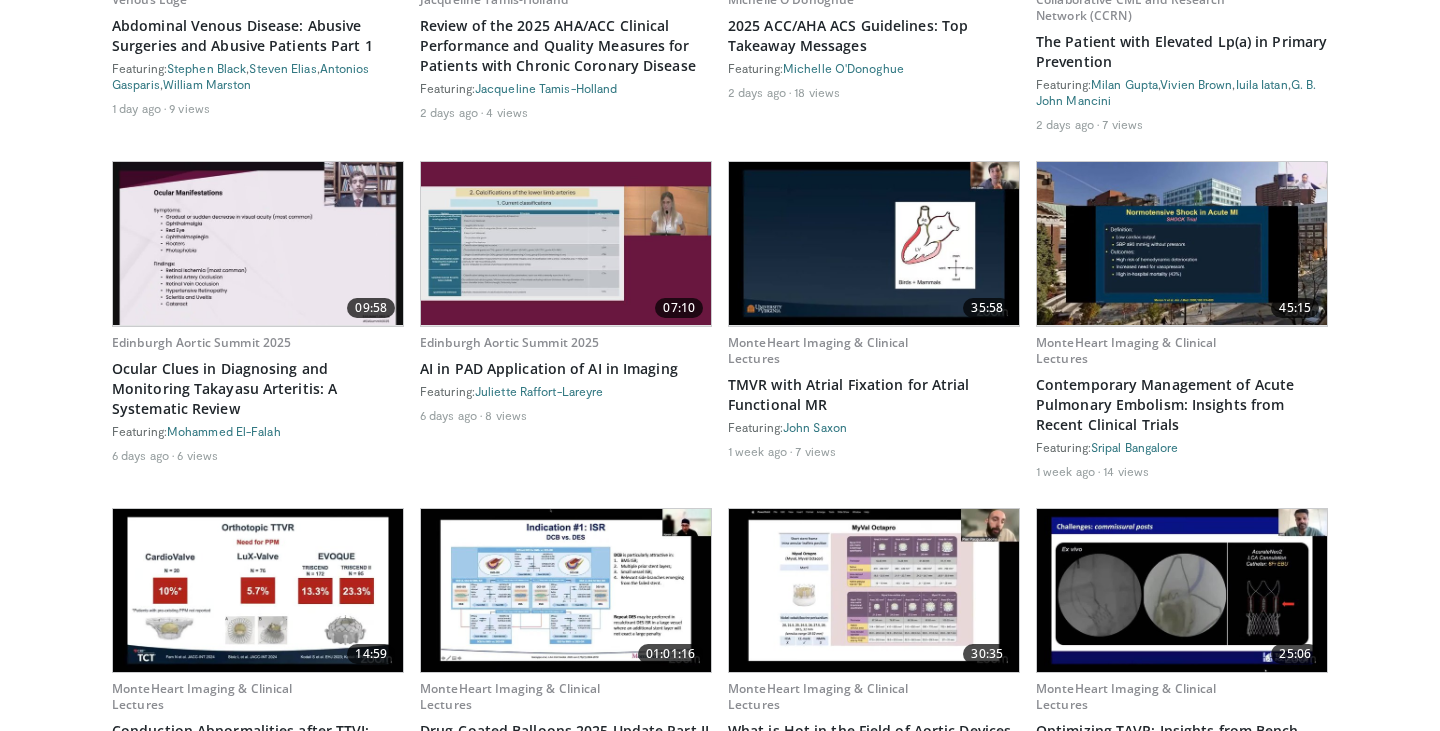 click at bounding box center [1182, 243] 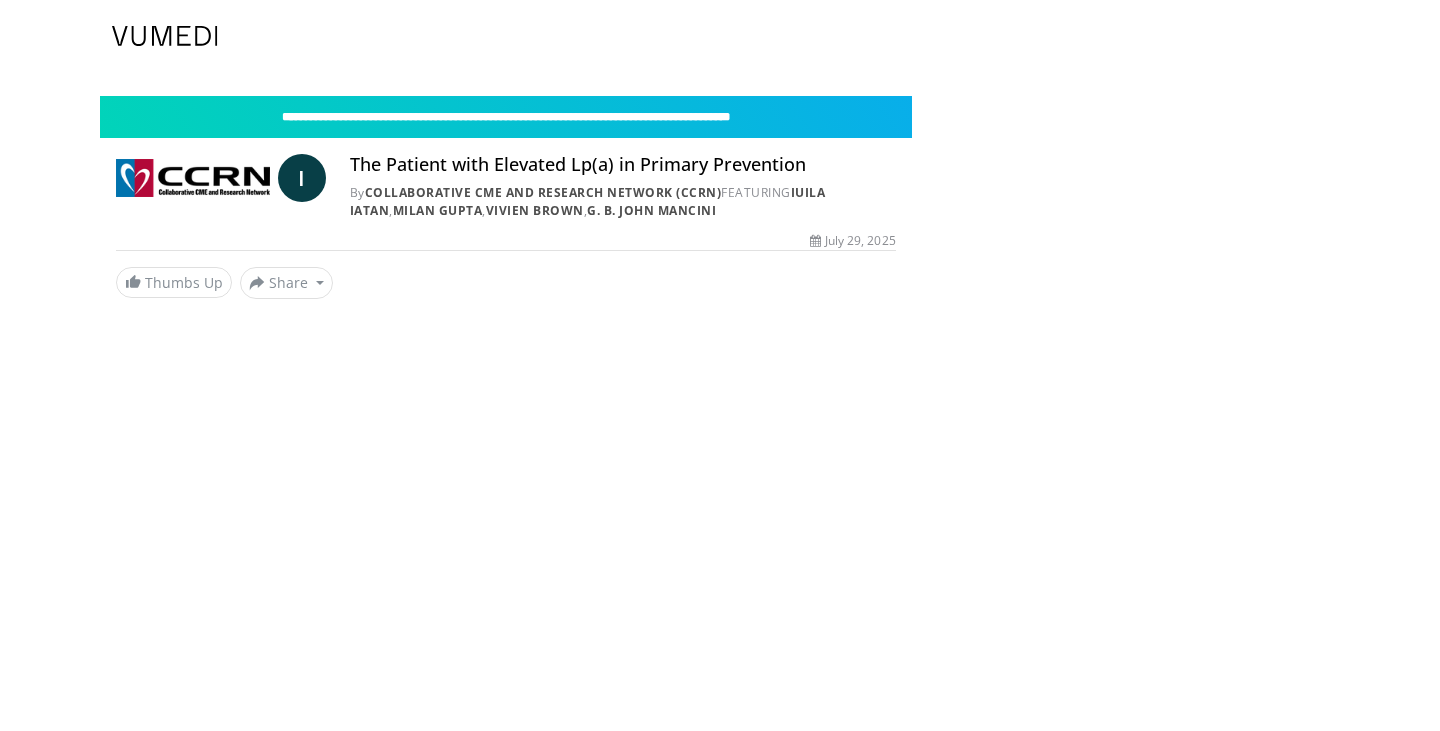 scroll, scrollTop: 0, scrollLeft: 0, axis: both 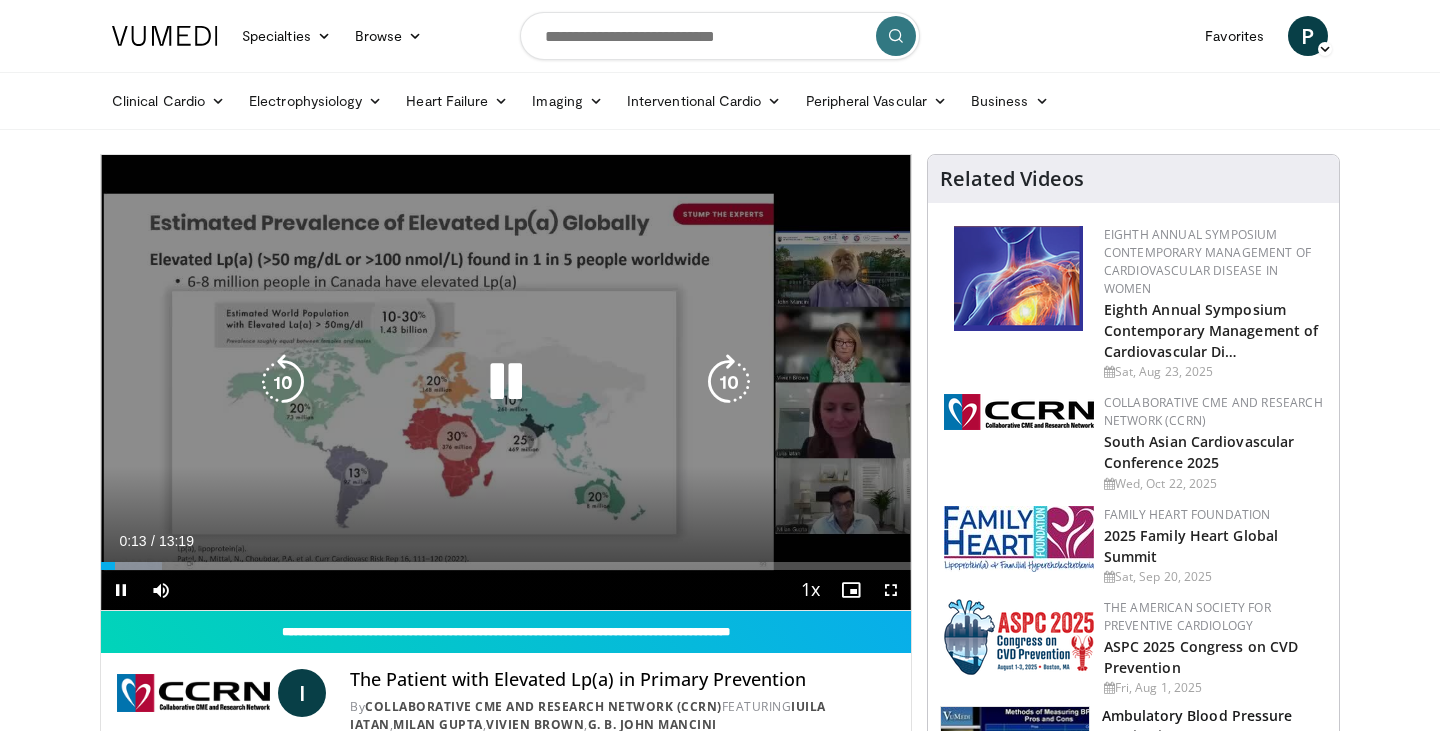 click at bounding box center [506, 382] 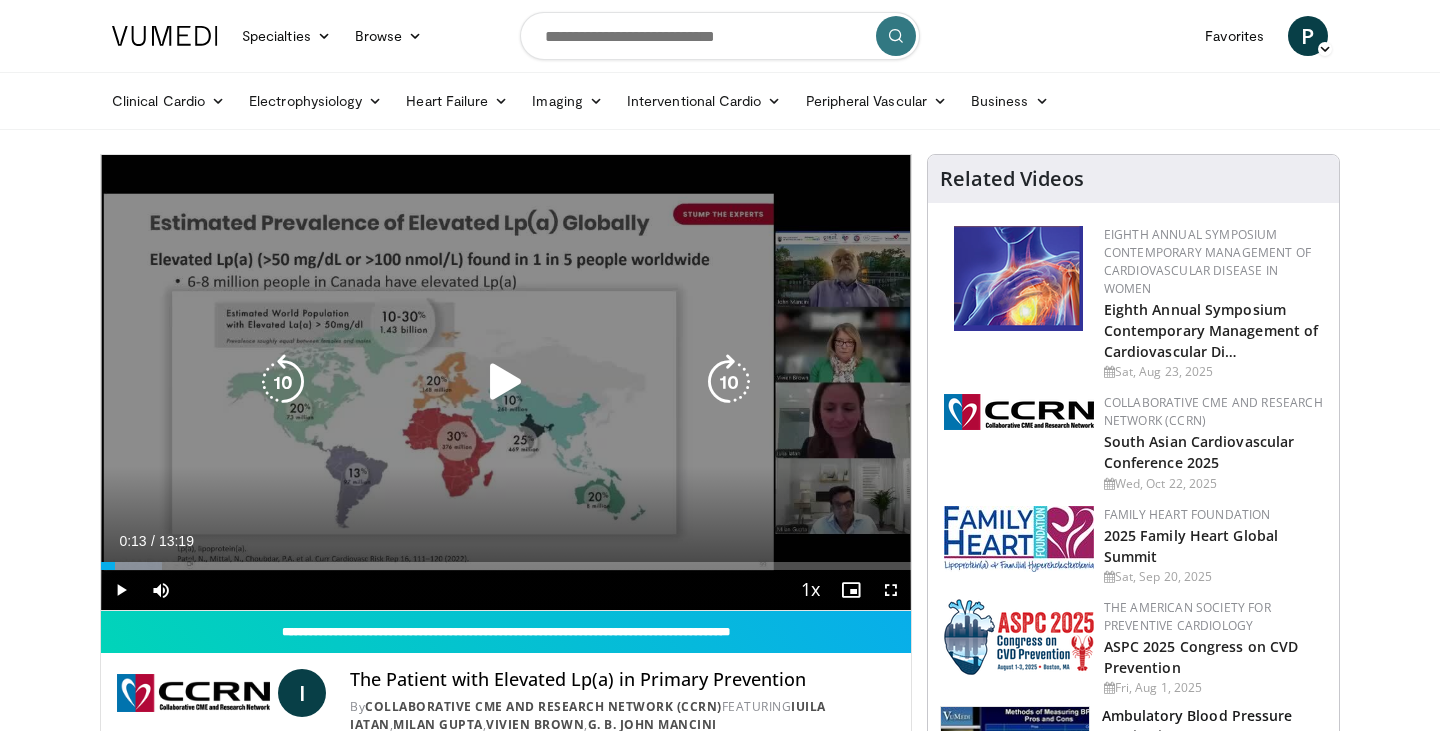 click at bounding box center [506, 382] 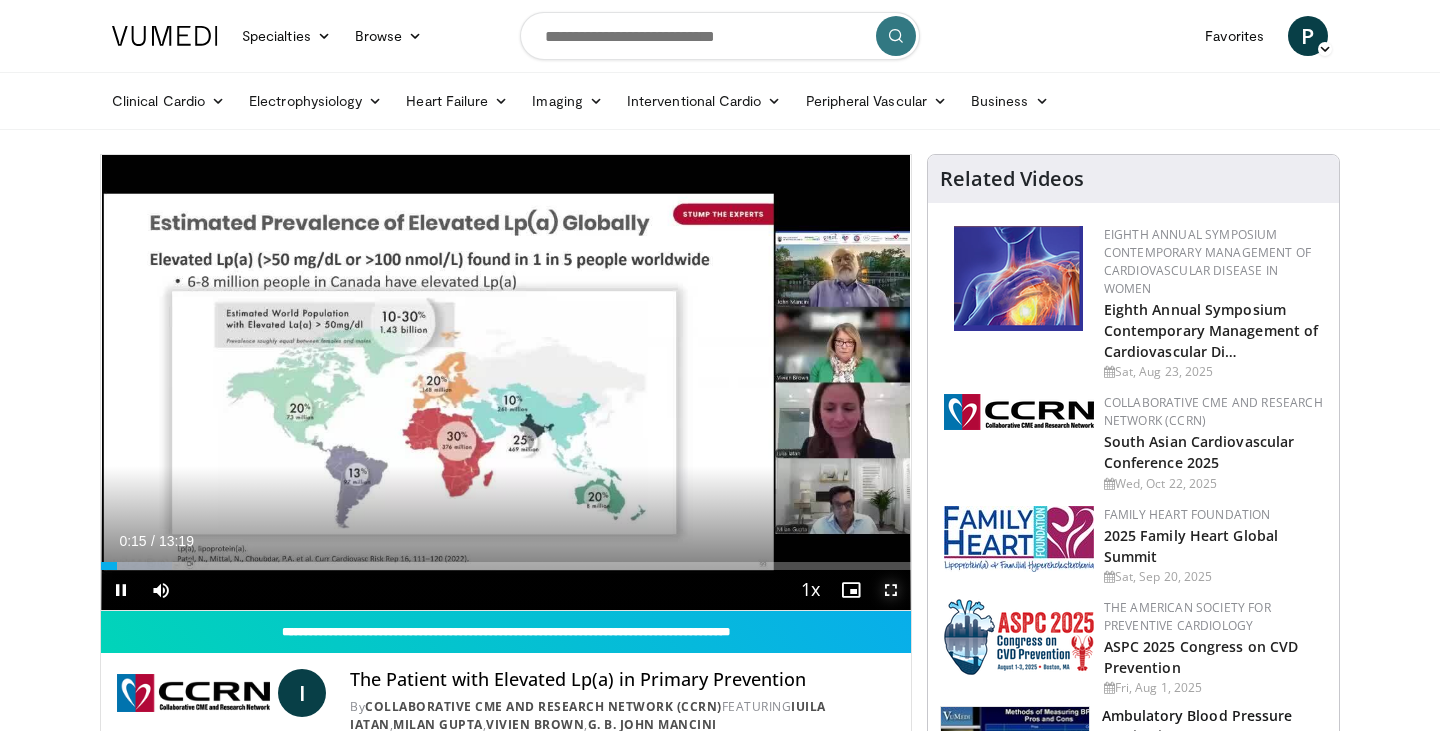 click at bounding box center [891, 590] 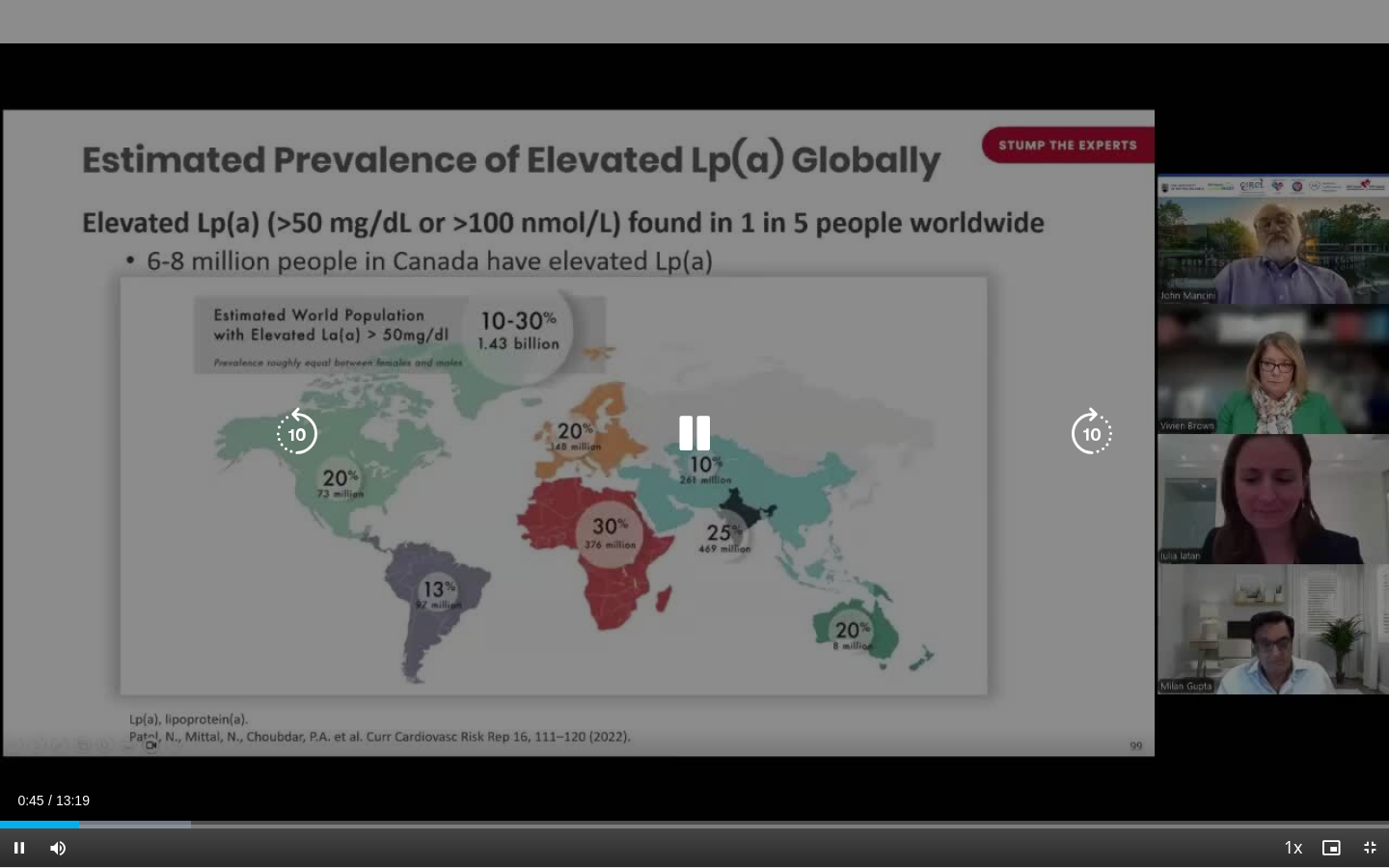 click on "10 seconds
Tap to unmute" at bounding box center (694, 433) 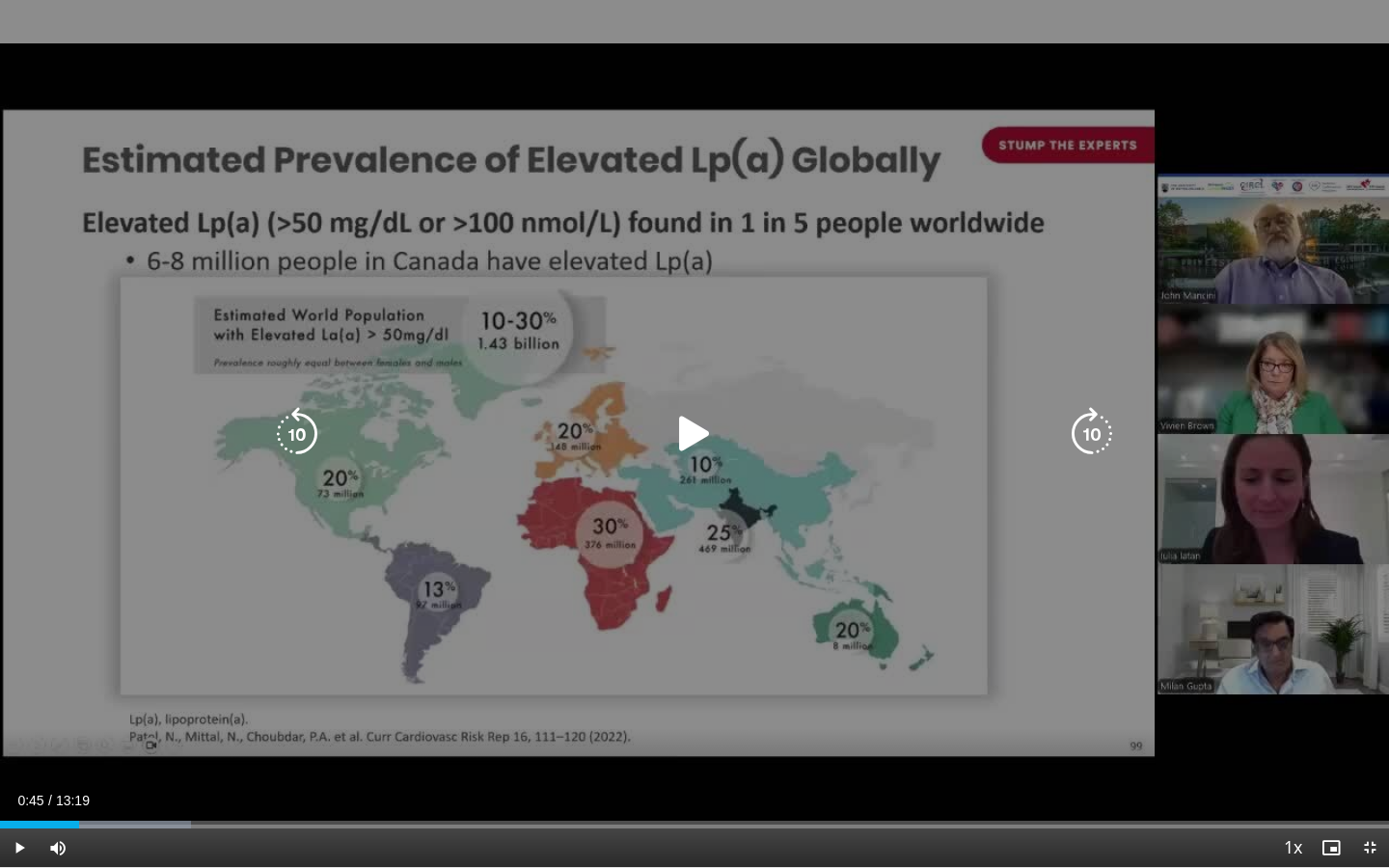 click on "10 seconds
Tap to unmute" at bounding box center (694, 433) 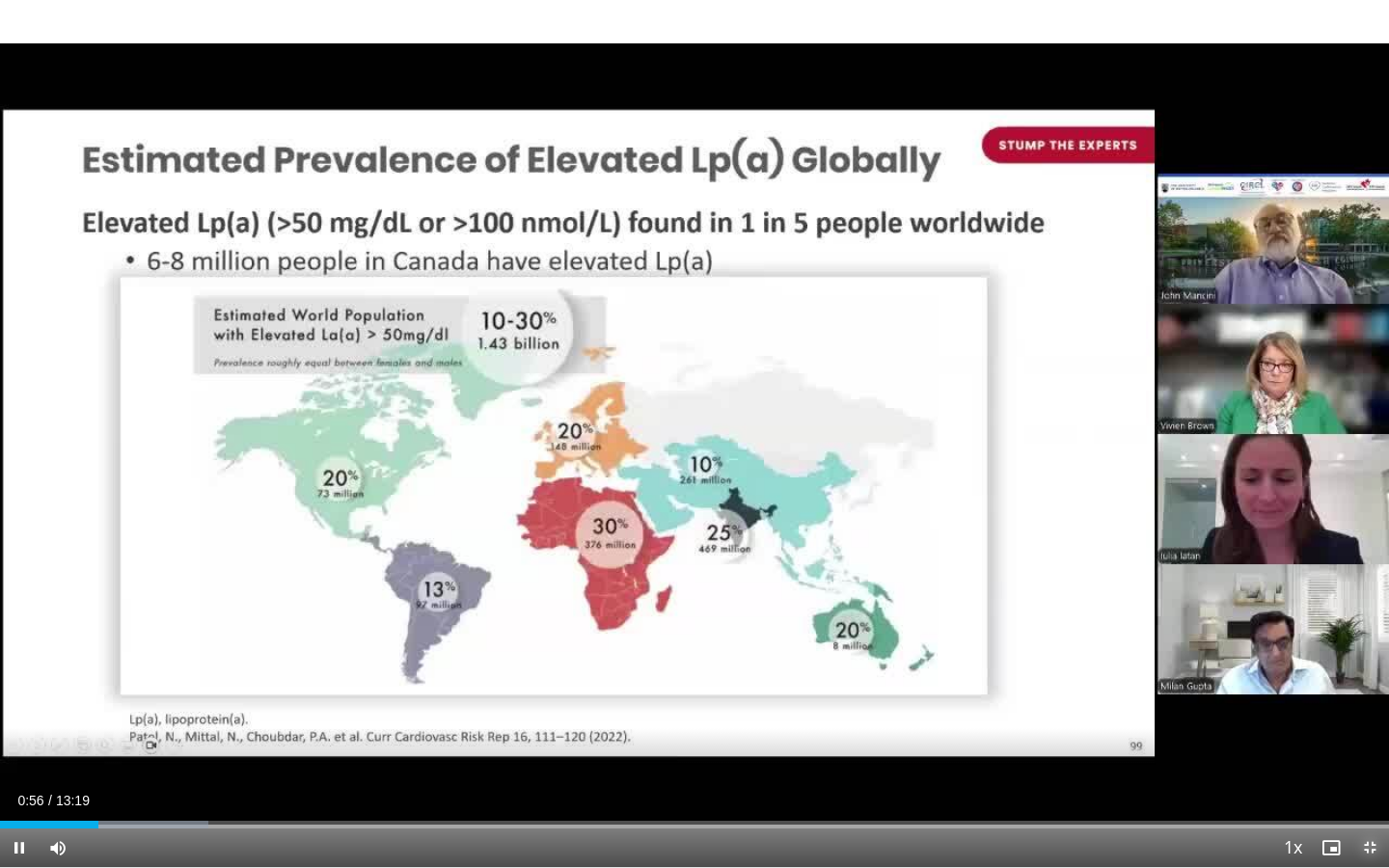 click at bounding box center [1370, 848] 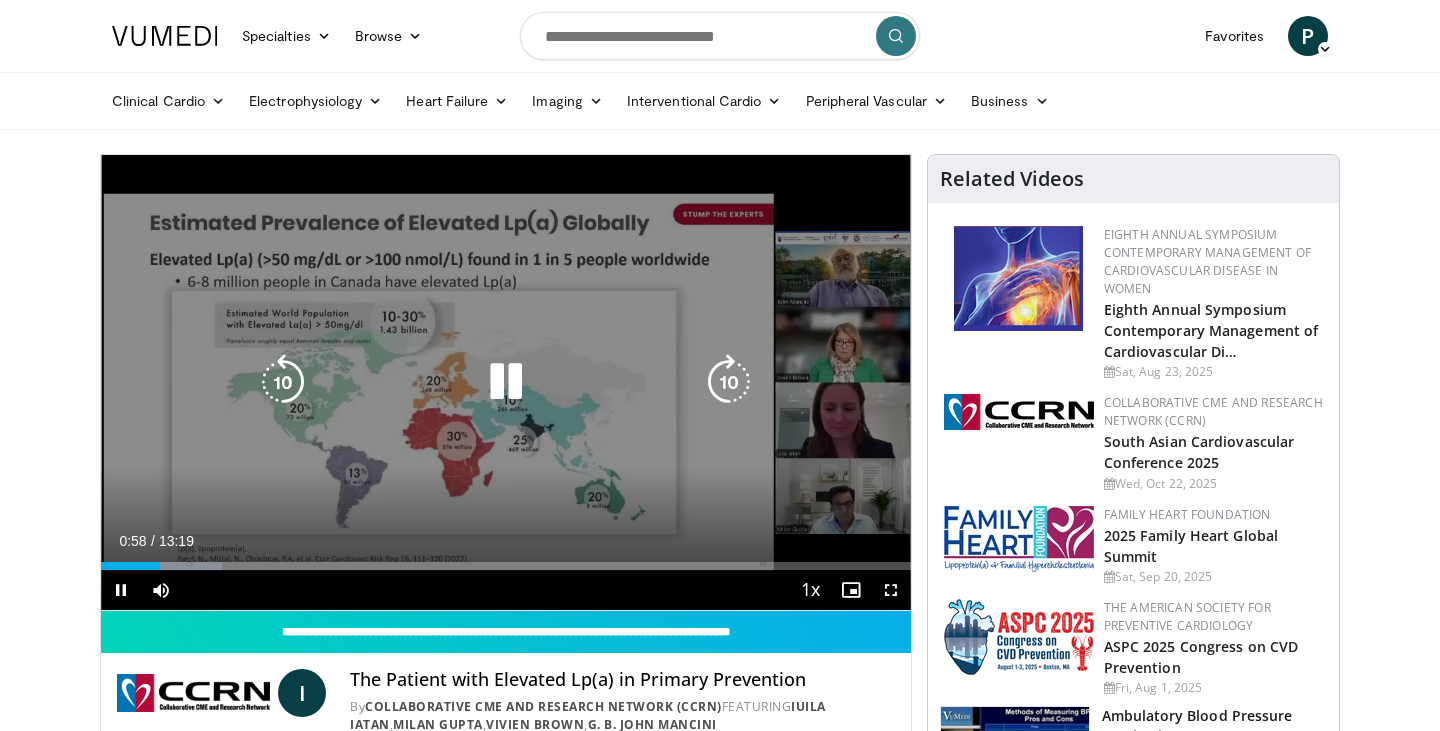 click at bounding box center (506, 382) 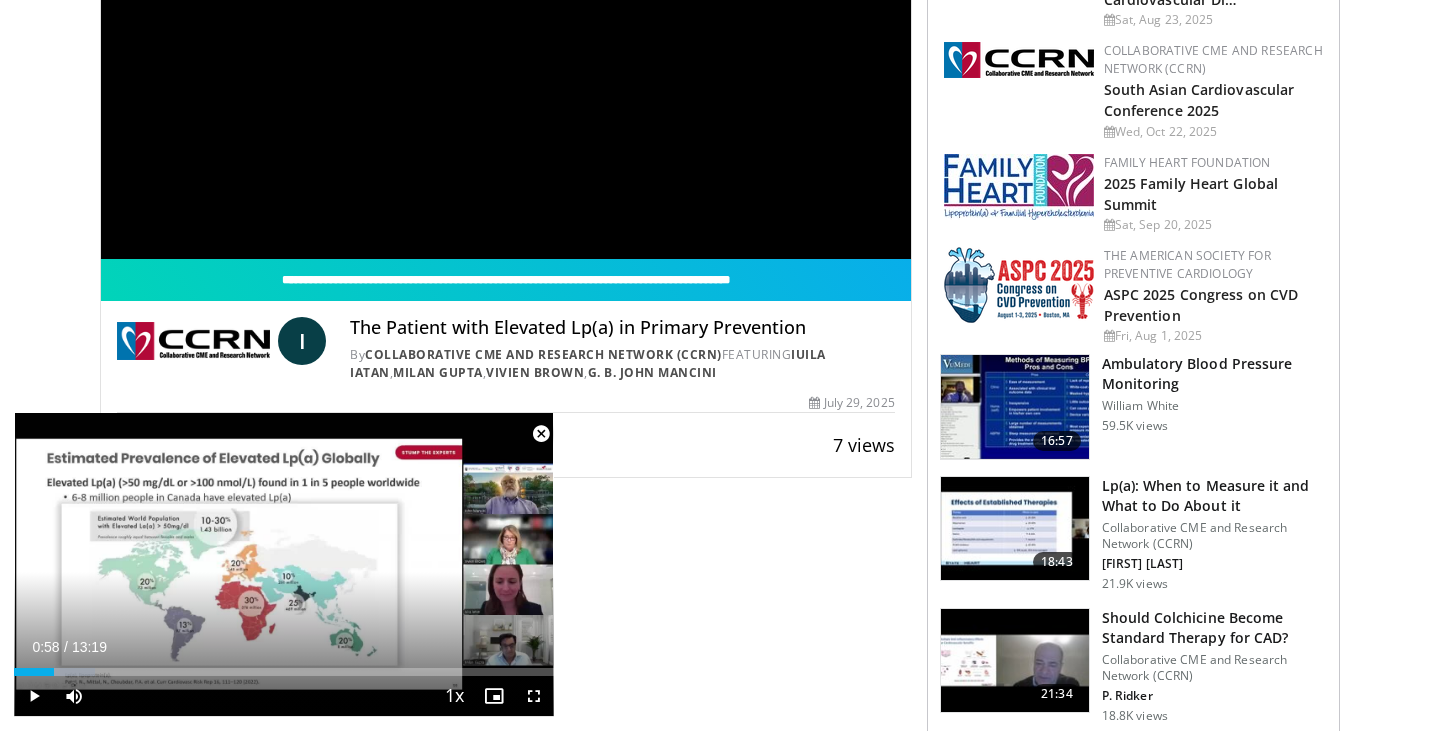 scroll, scrollTop: 354, scrollLeft: 0, axis: vertical 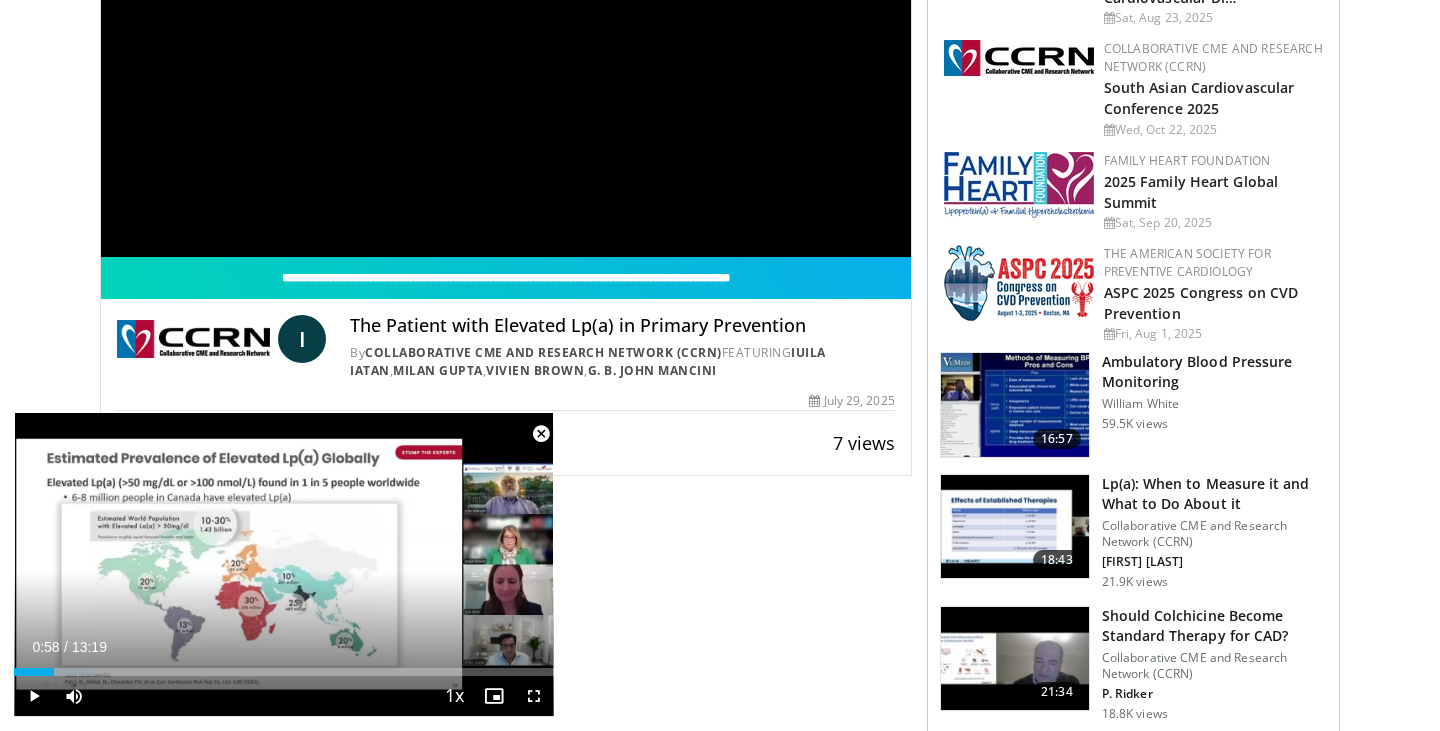 click at bounding box center (541, 434) 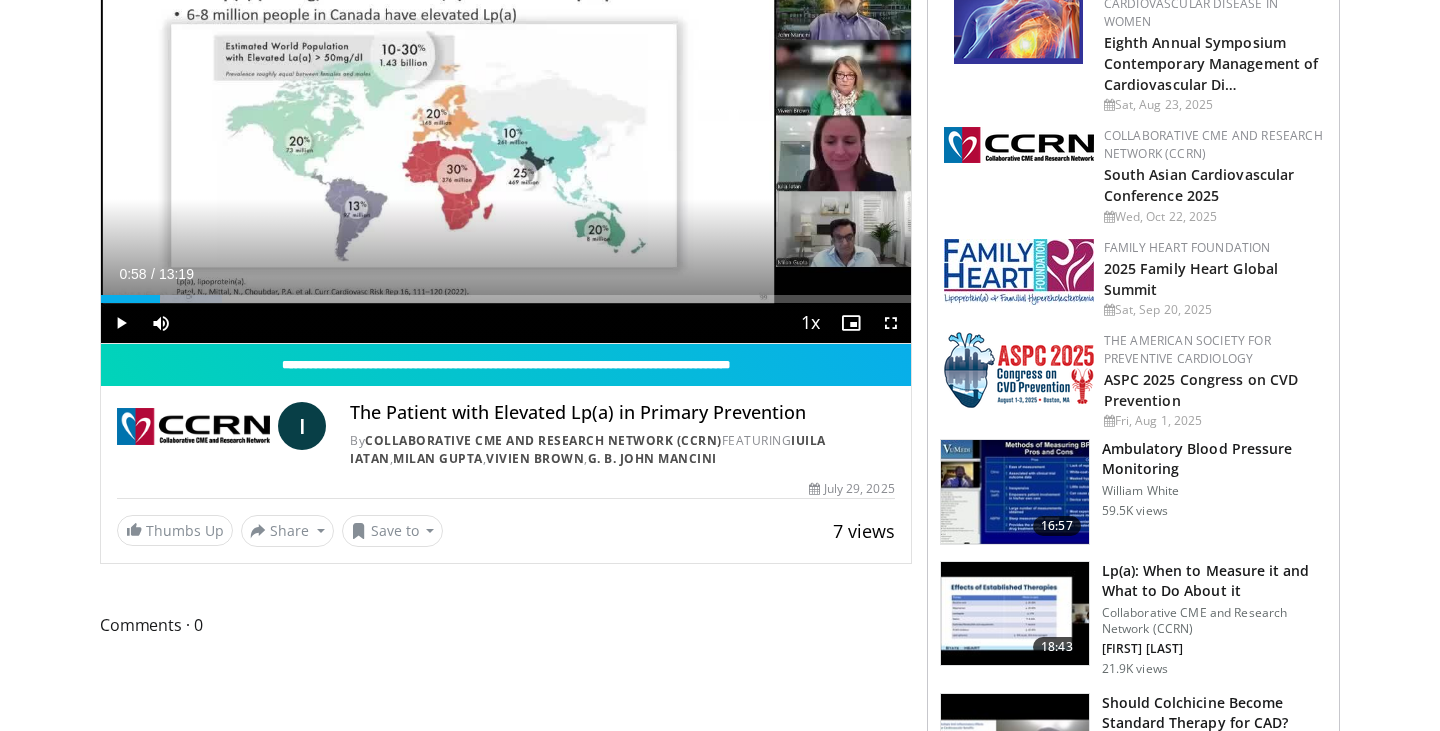 scroll, scrollTop: 0, scrollLeft: 0, axis: both 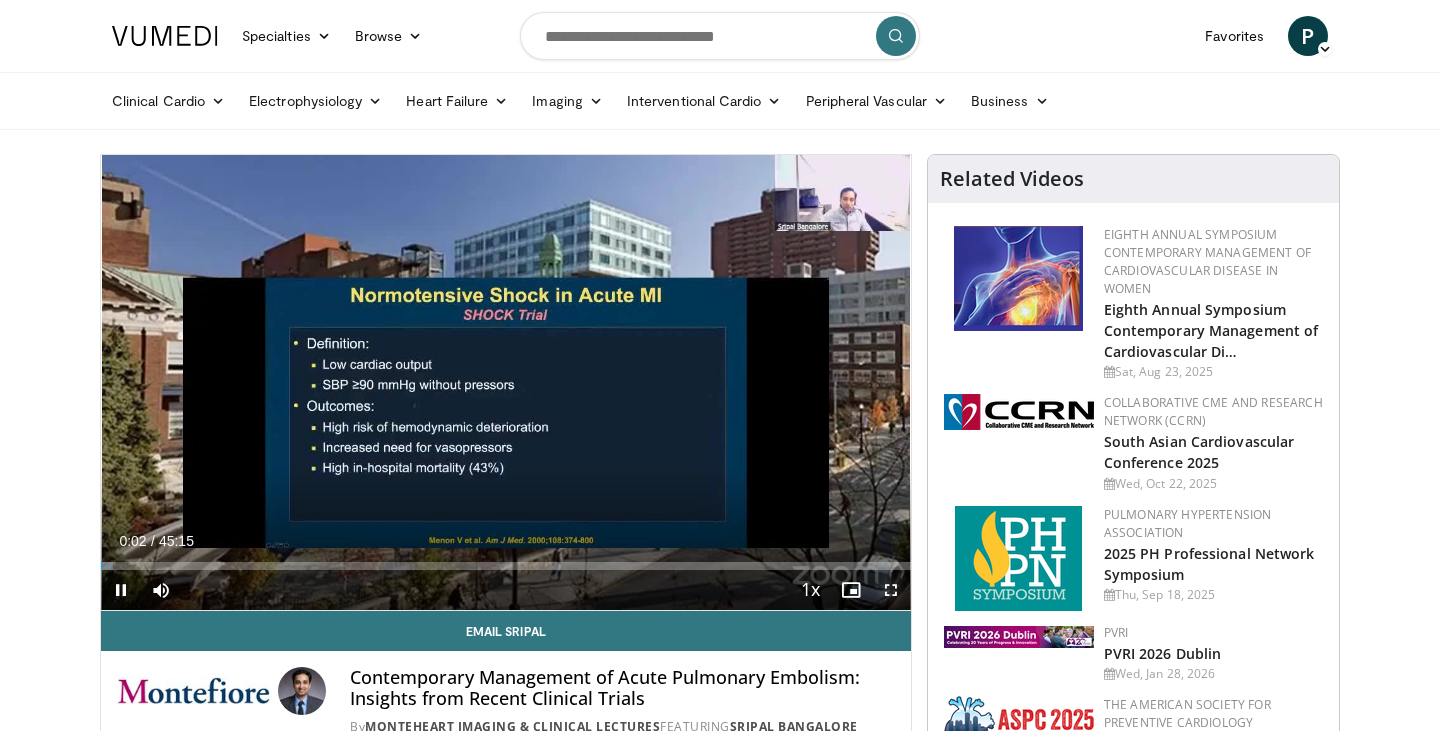 click at bounding box center (891, 590) 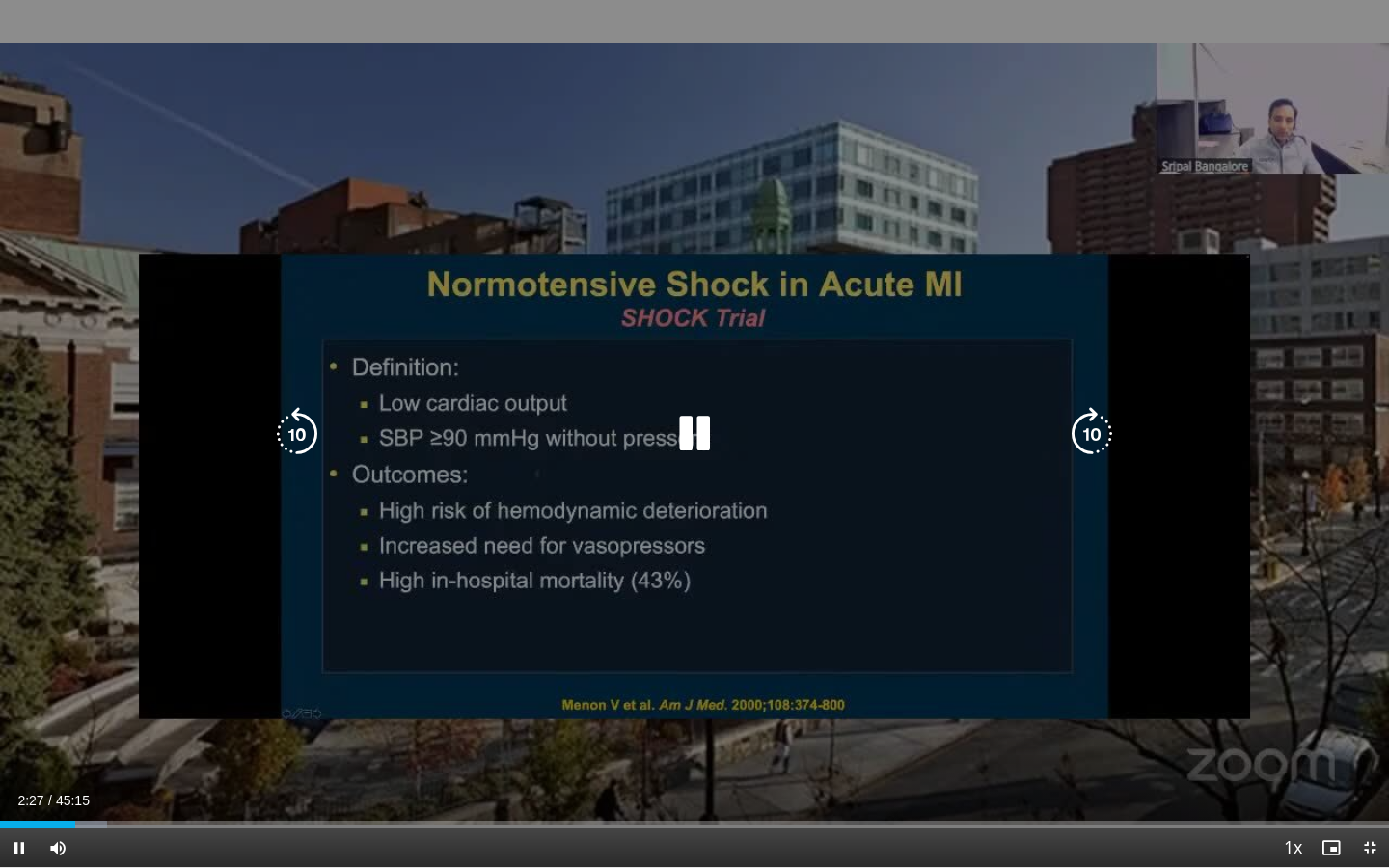 click at bounding box center [1092, 434] 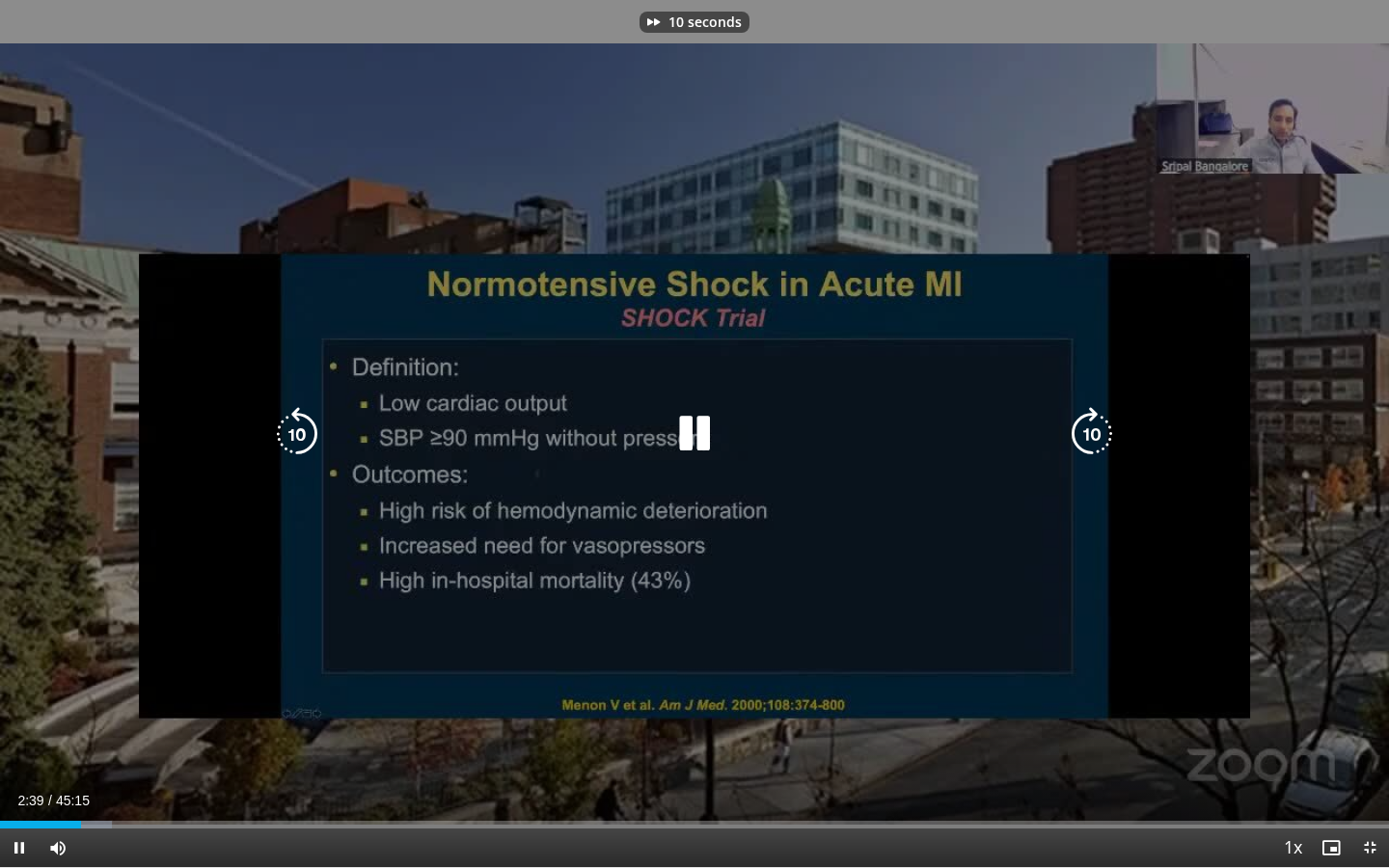 click at bounding box center [1092, 434] 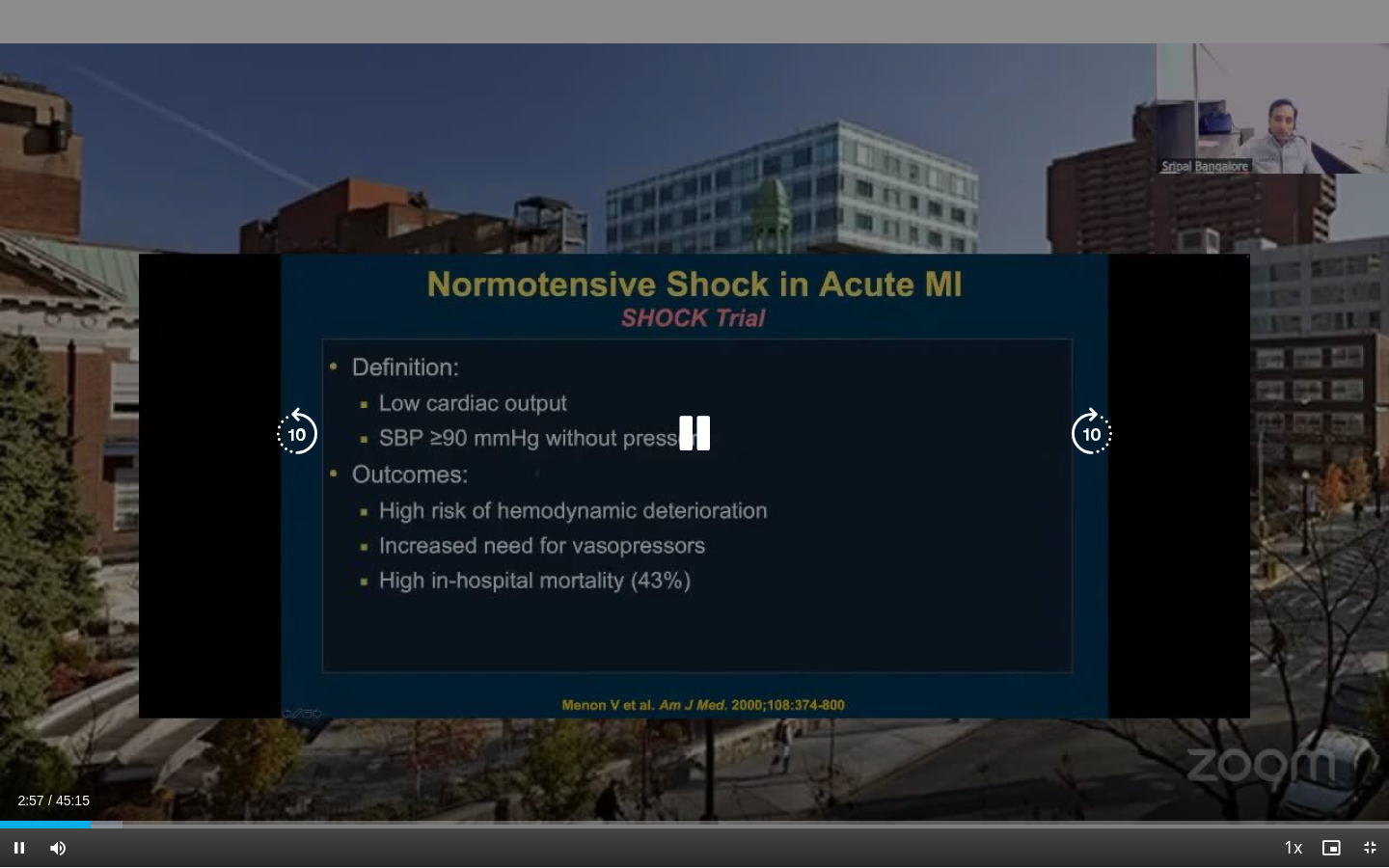 click at bounding box center (1092, 434) 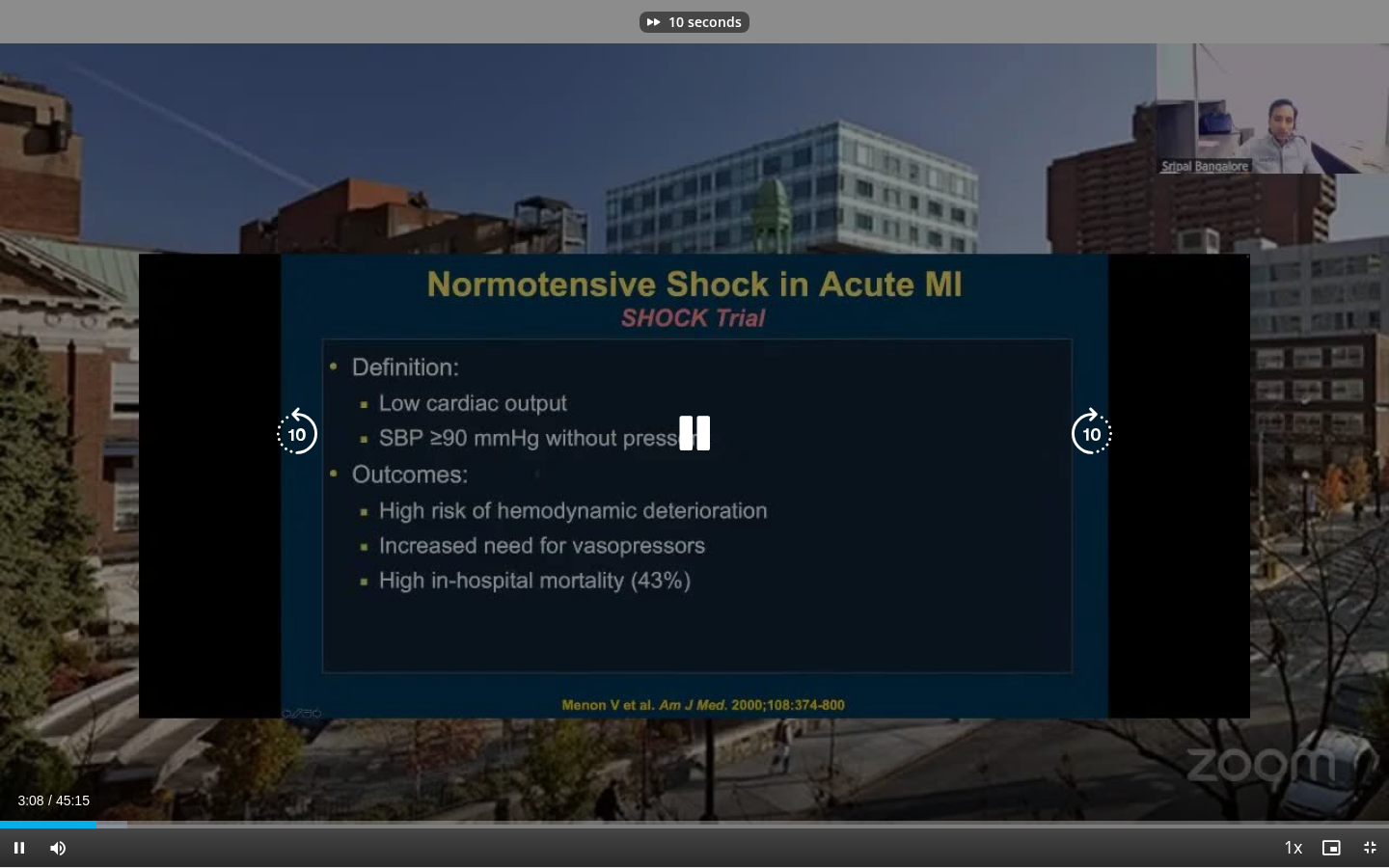 click at bounding box center [1092, 434] 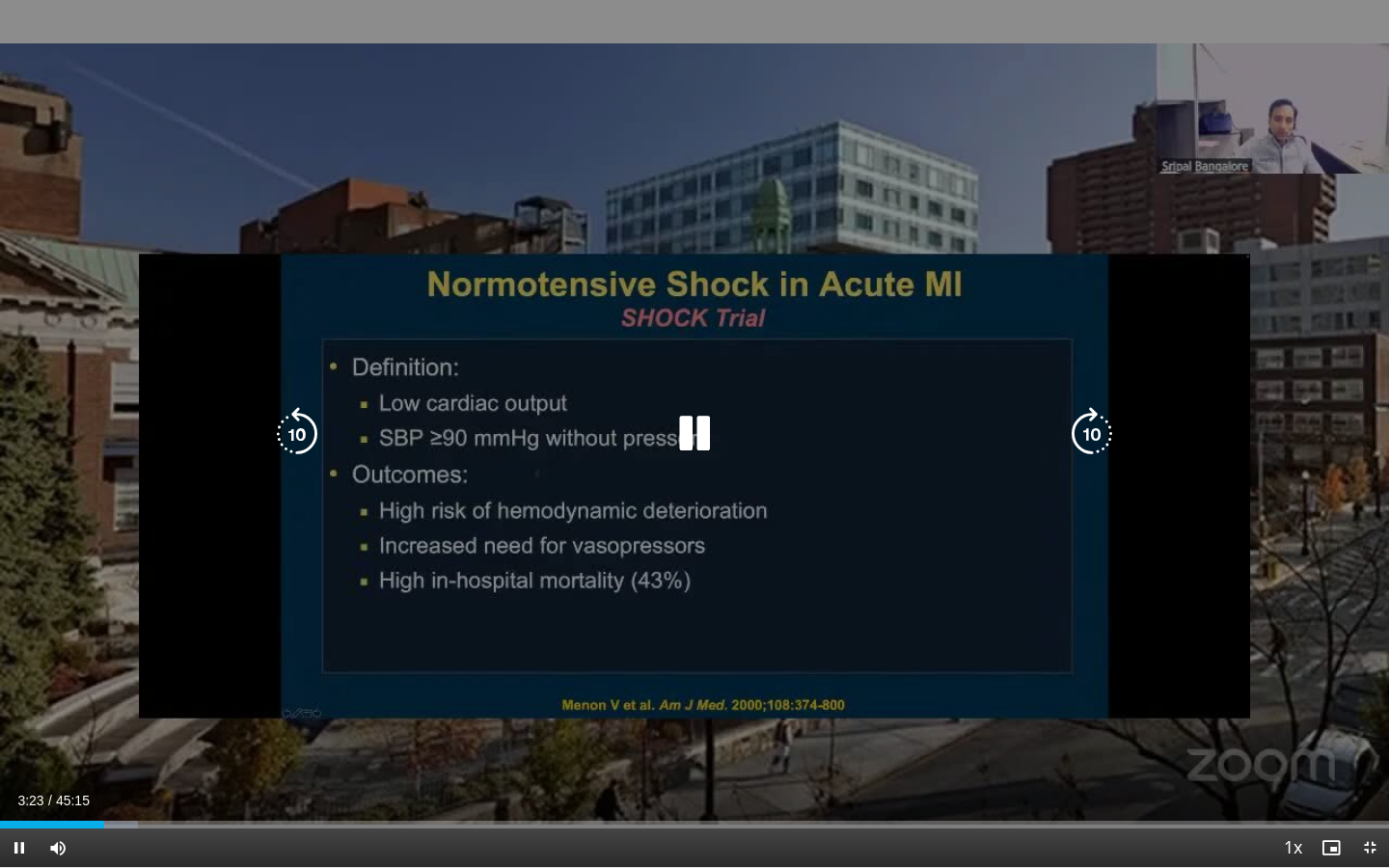 click at bounding box center (1092, 434) 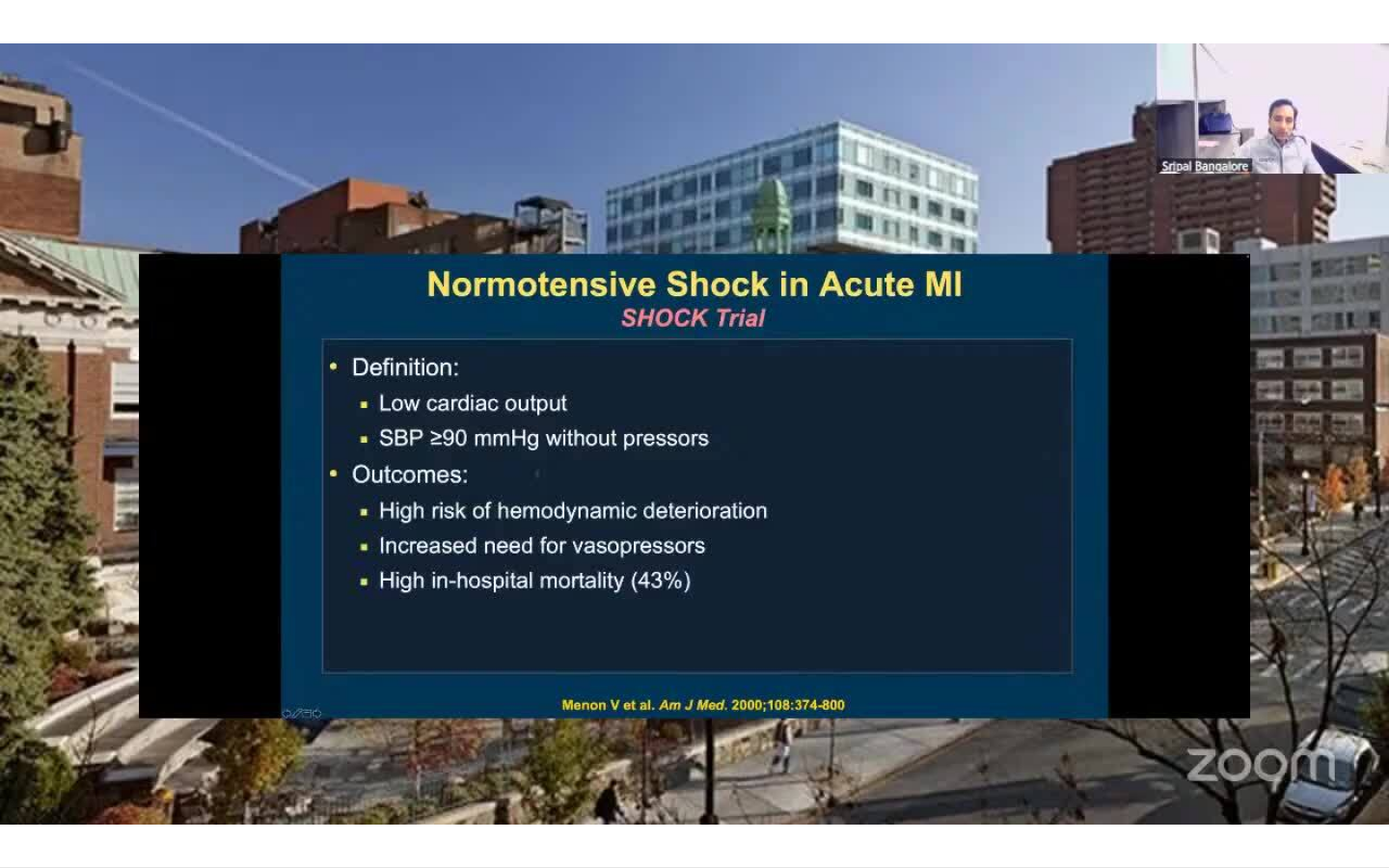 click on "10 seconds
Tap to unmute" at bounding box center [694, 433] 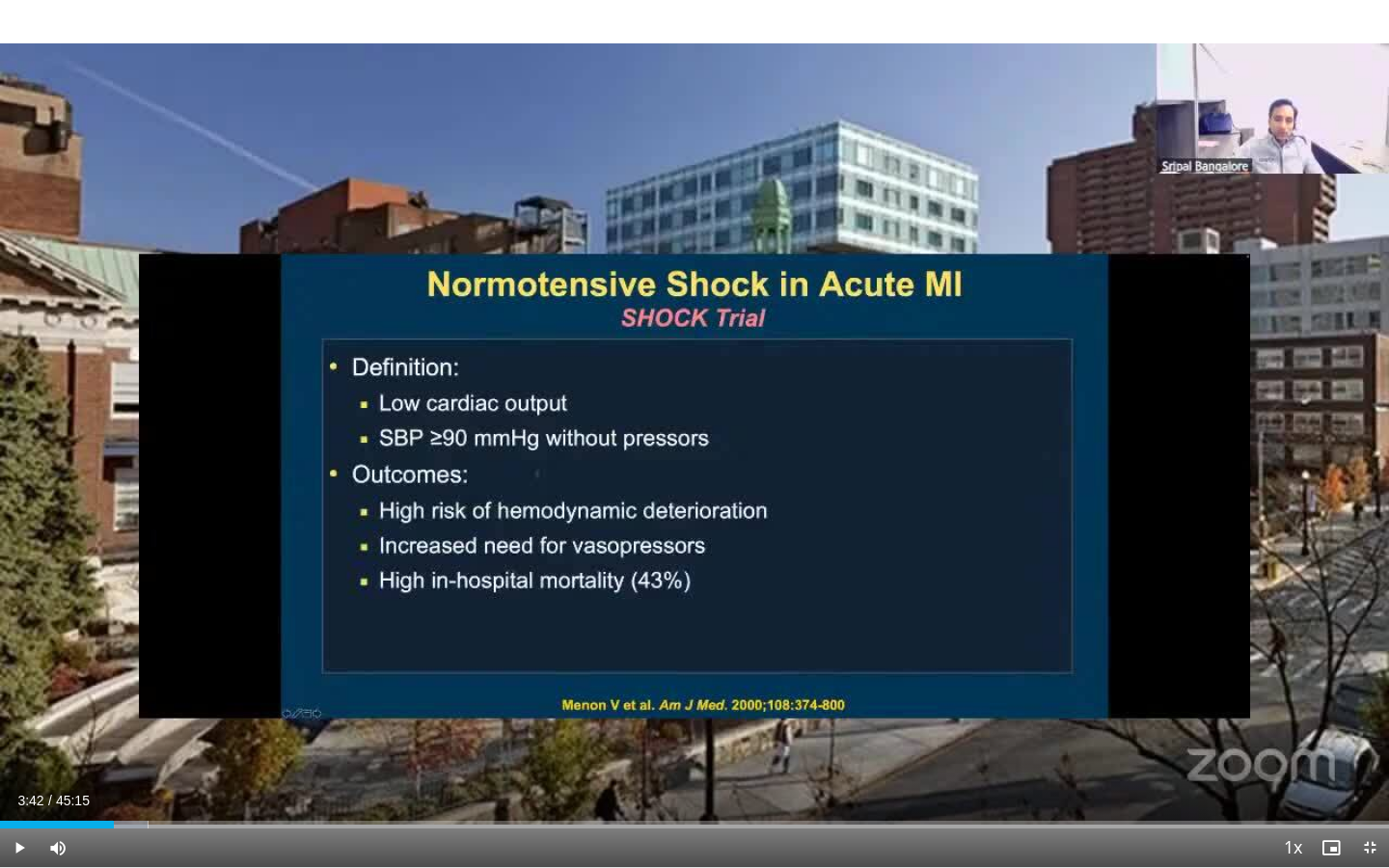 click on "10 seconds
Tap to unmute" at bounding box center (694, 433) 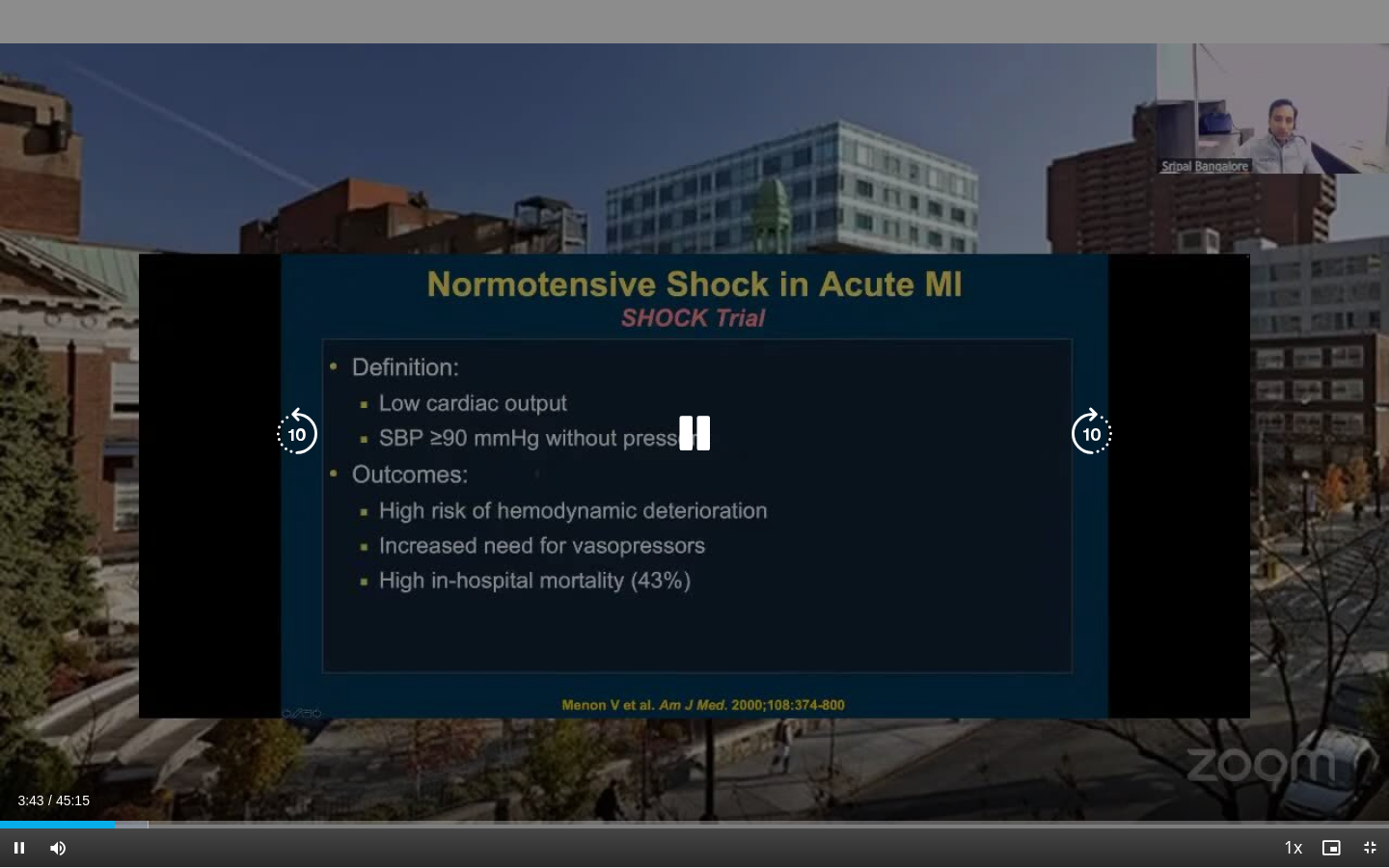 click at bounding box center (1092, 434) 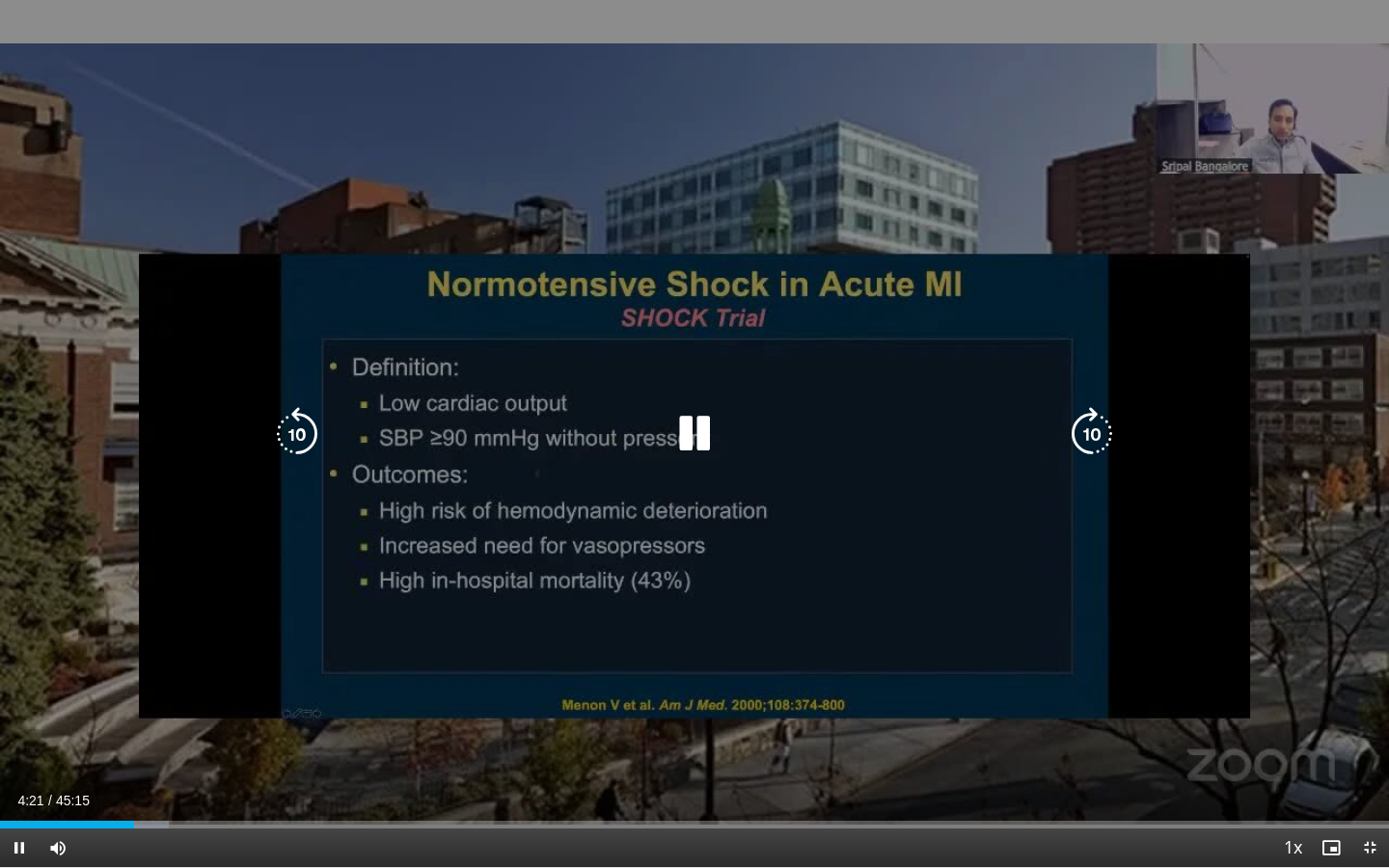 click at bounding box center [1092, 434] 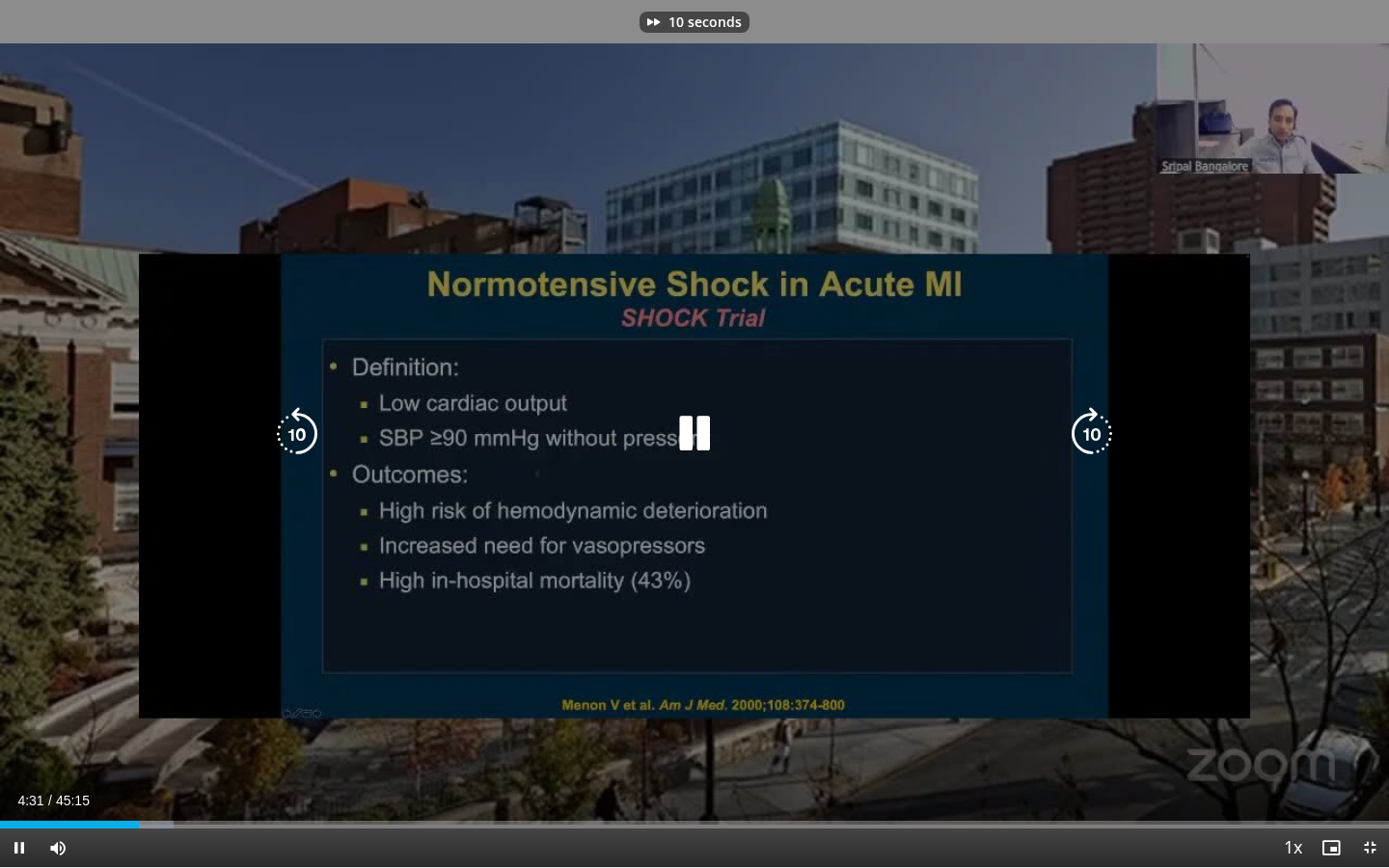 click at bounding box center [1092, 434] 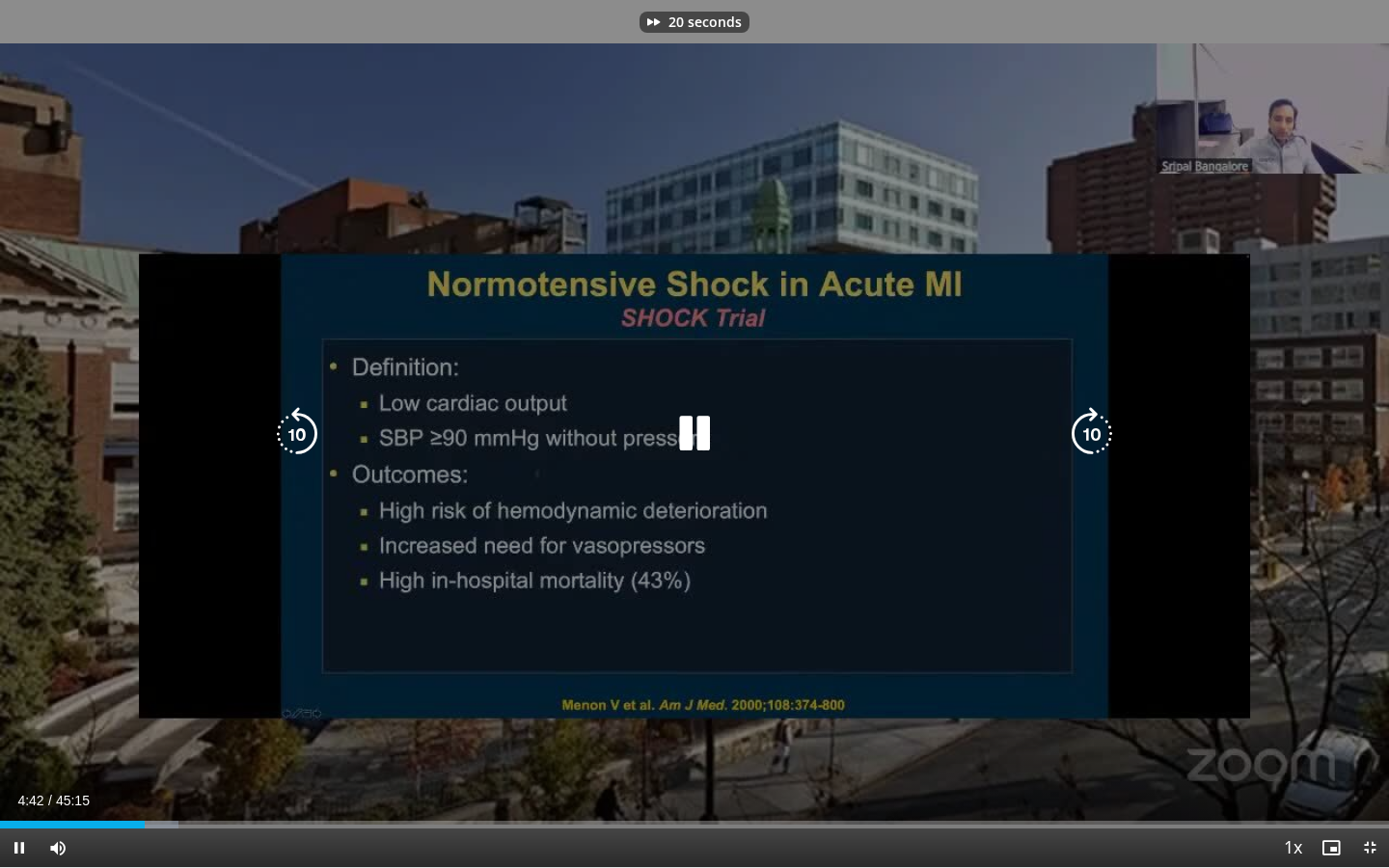 click at bounding box center (1092, 434) 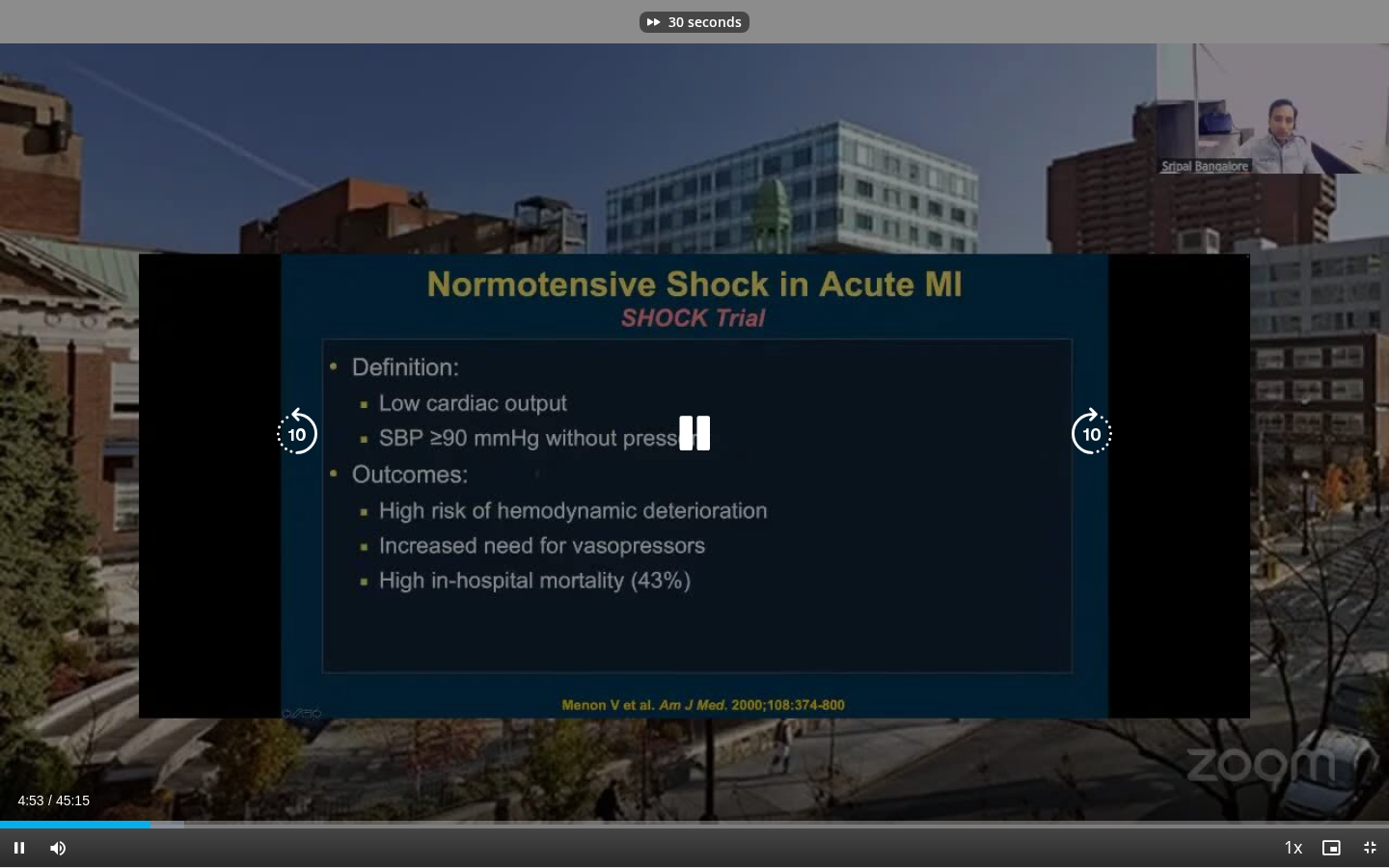 click at bounding box center [1092, 434] 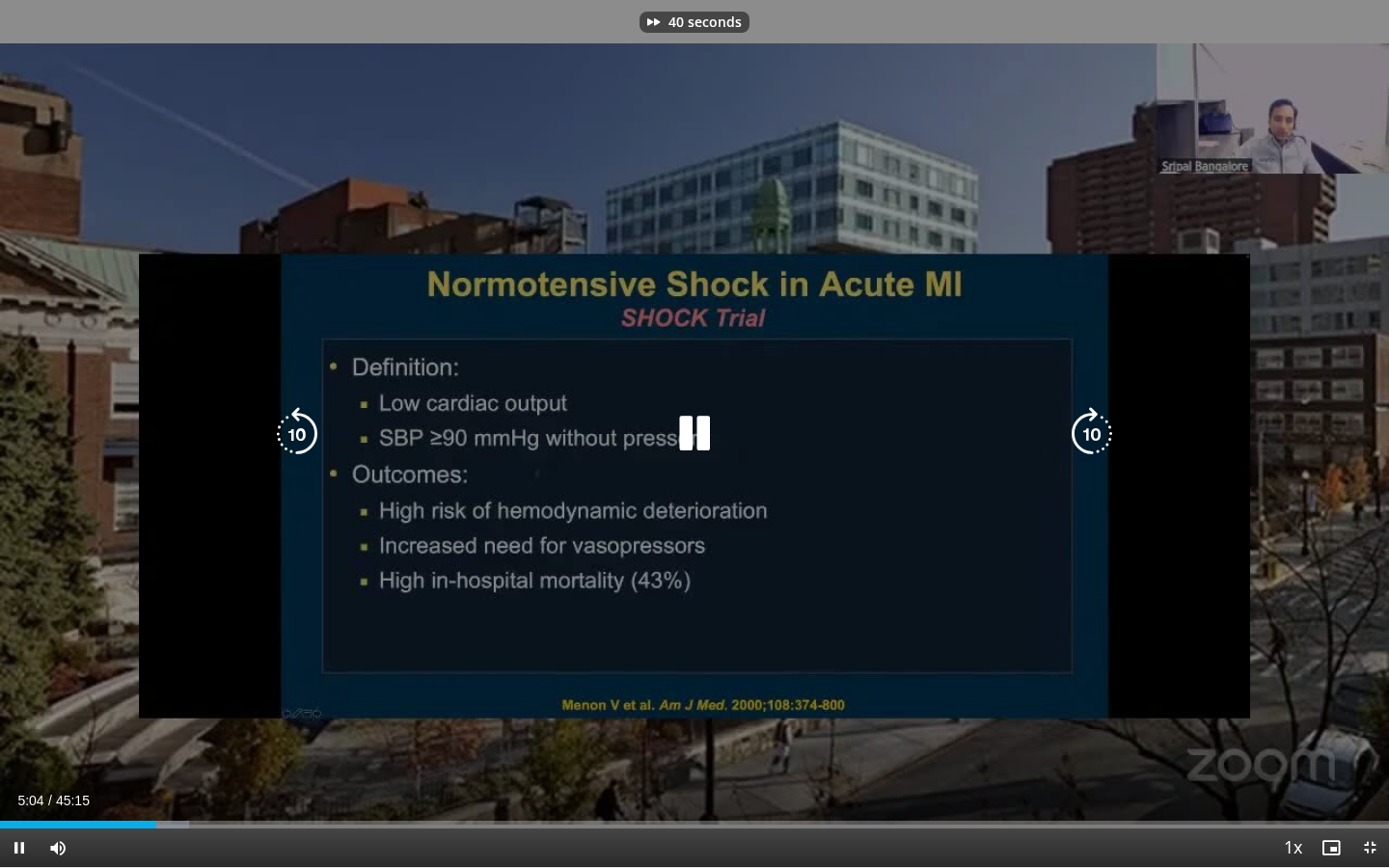 click at bounding box center [1092, 434] 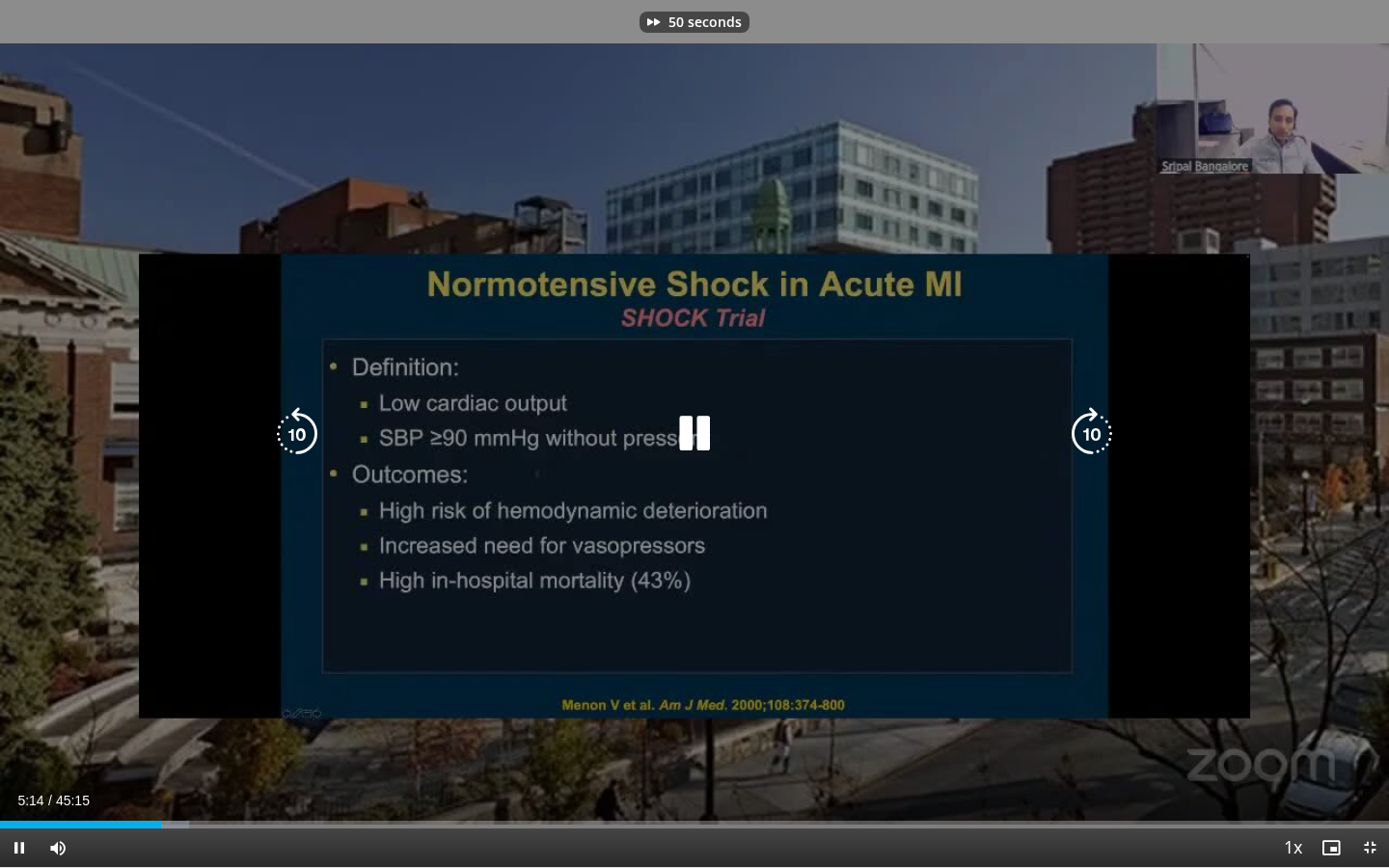 click at bounding box center (1092, 434) 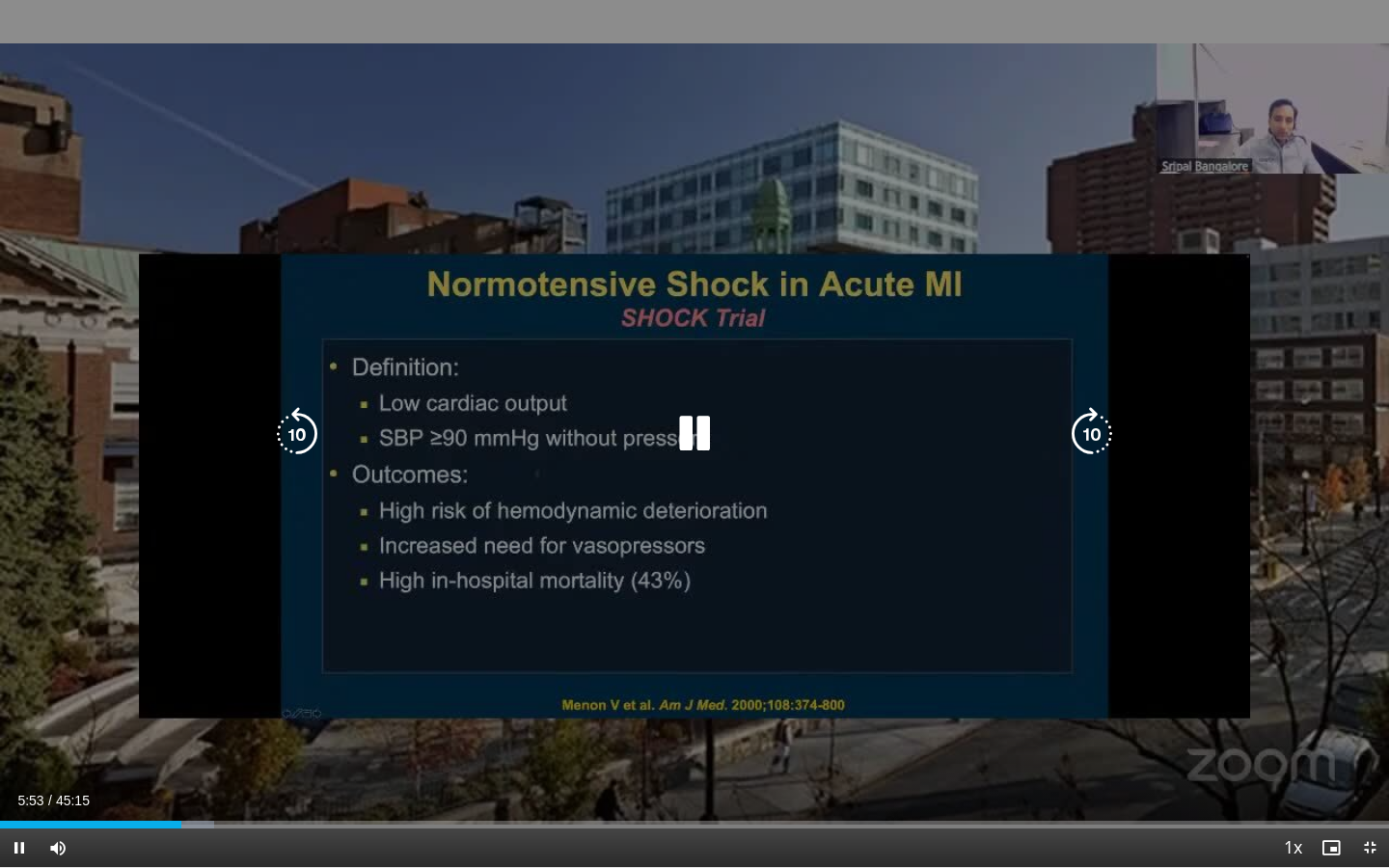 click on "60 seconds
Tap to unmute" at bounding box center (694, 433) 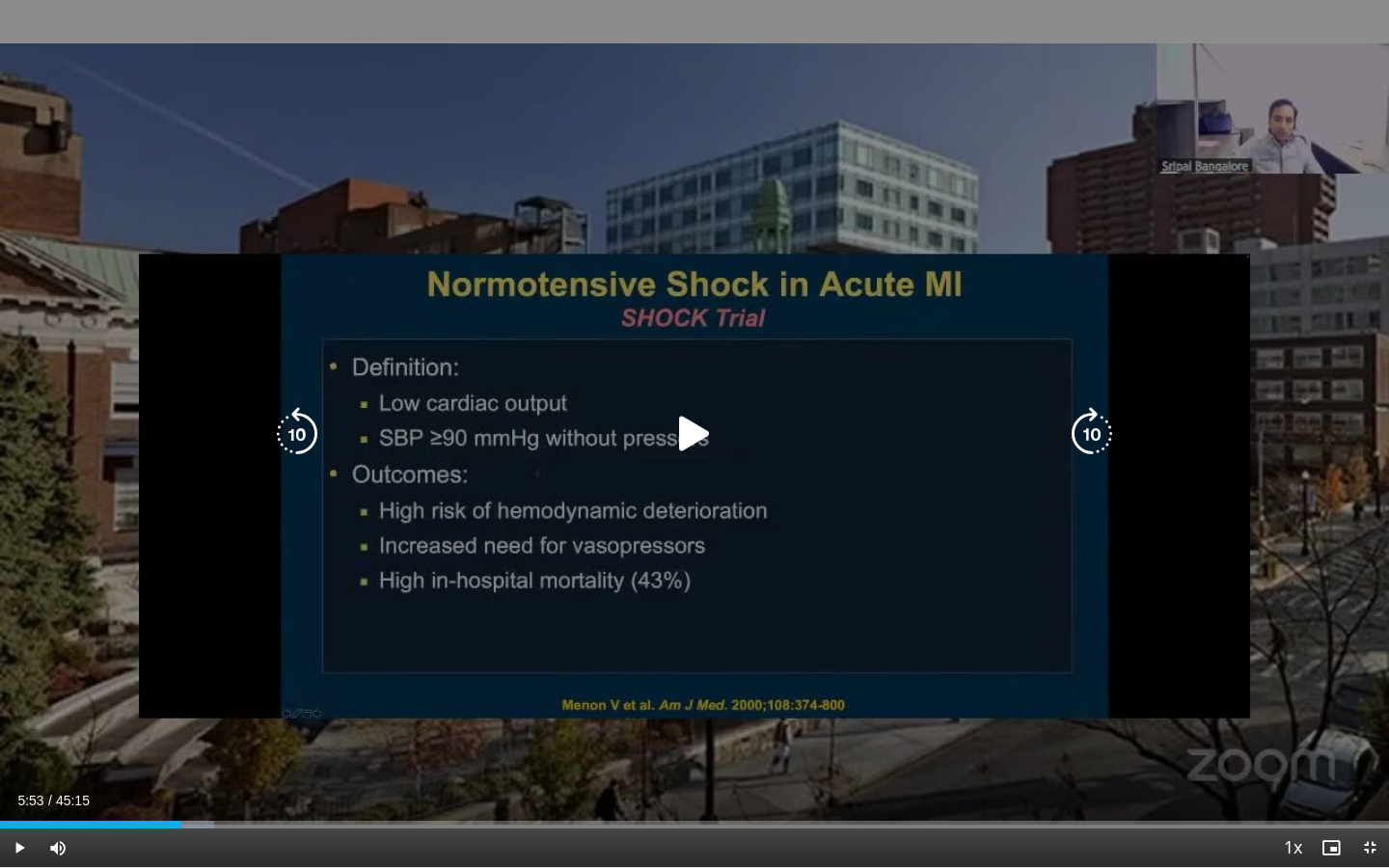 click on "60 seconds
Tap to unmute" at bounding box center [694, 433] 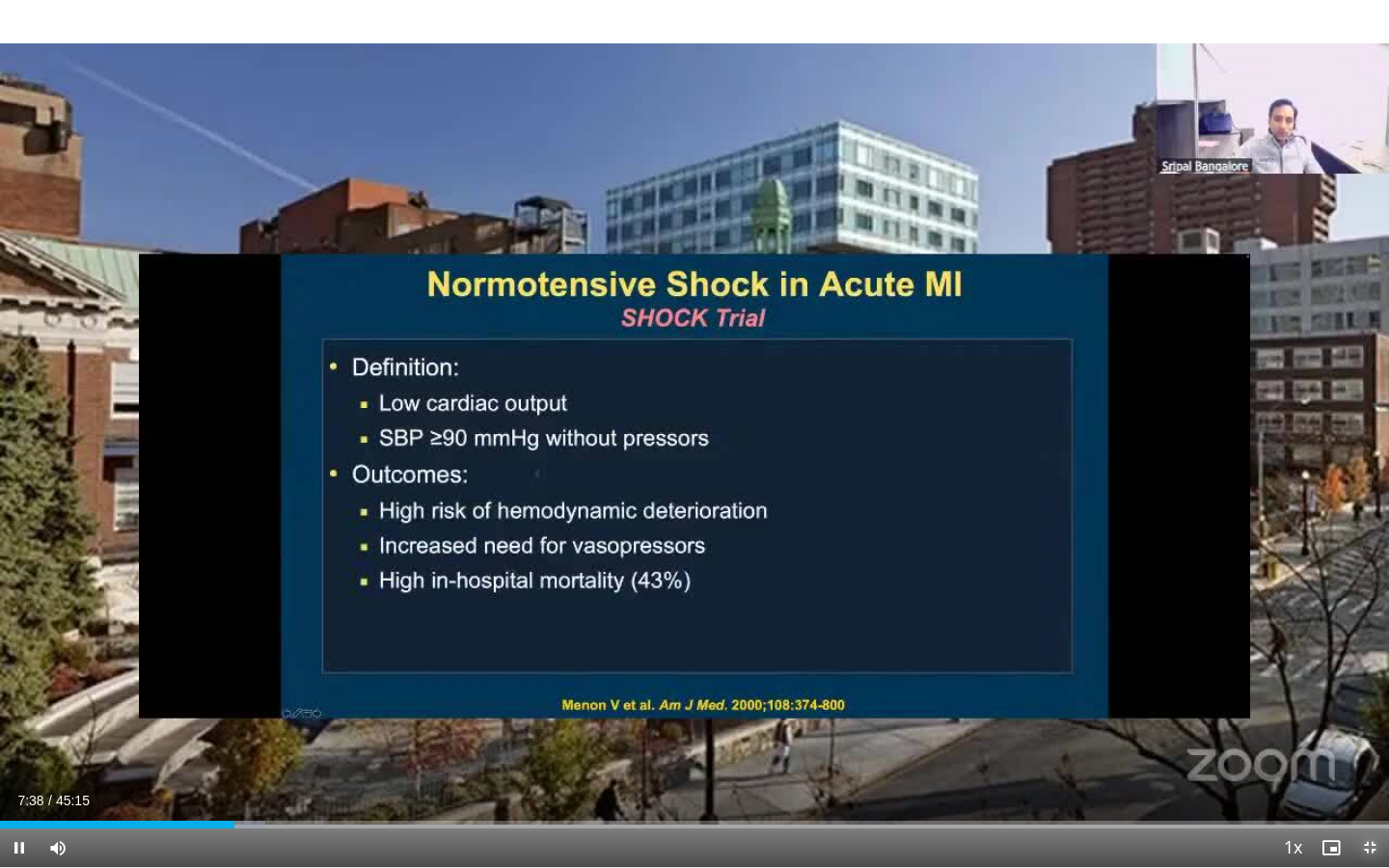 click at bounding box center (1370, 848) 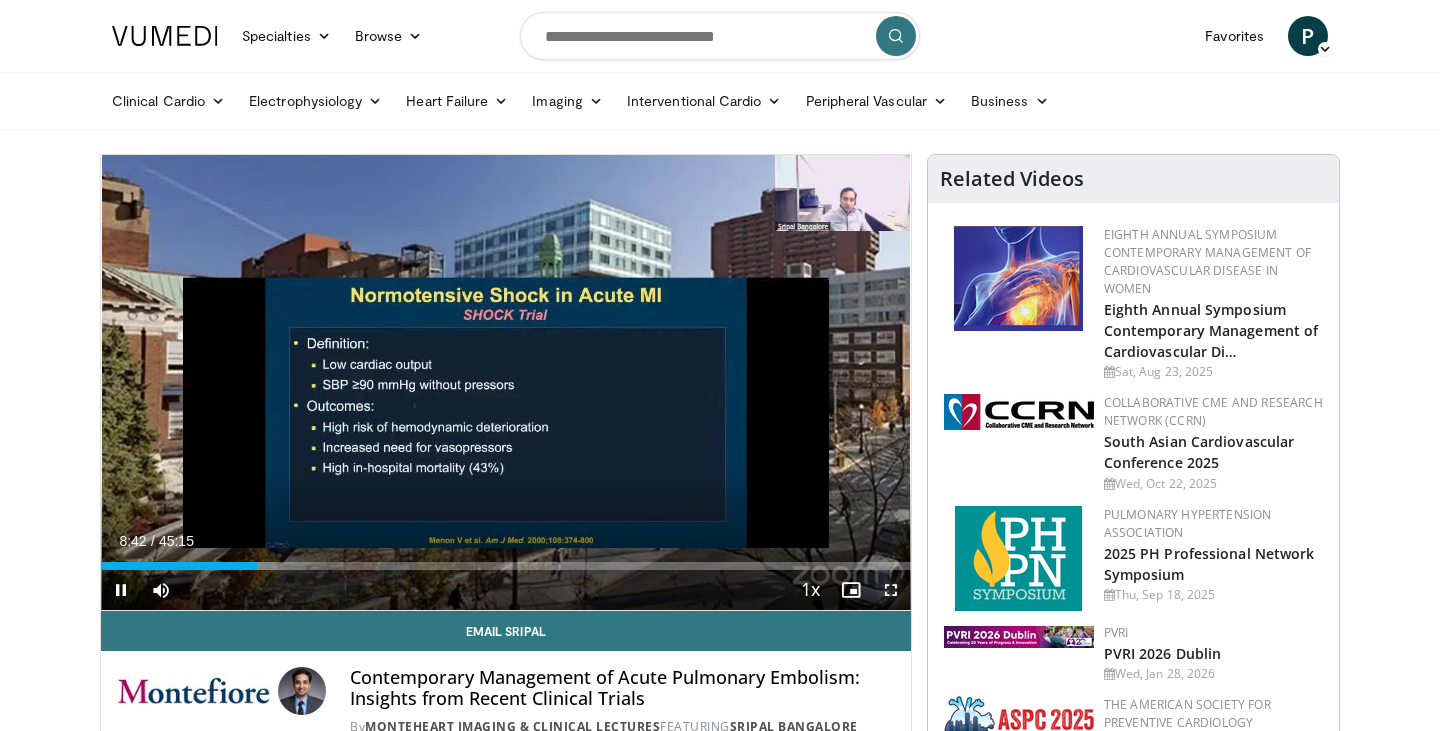 click at bounding box center (891, 590) 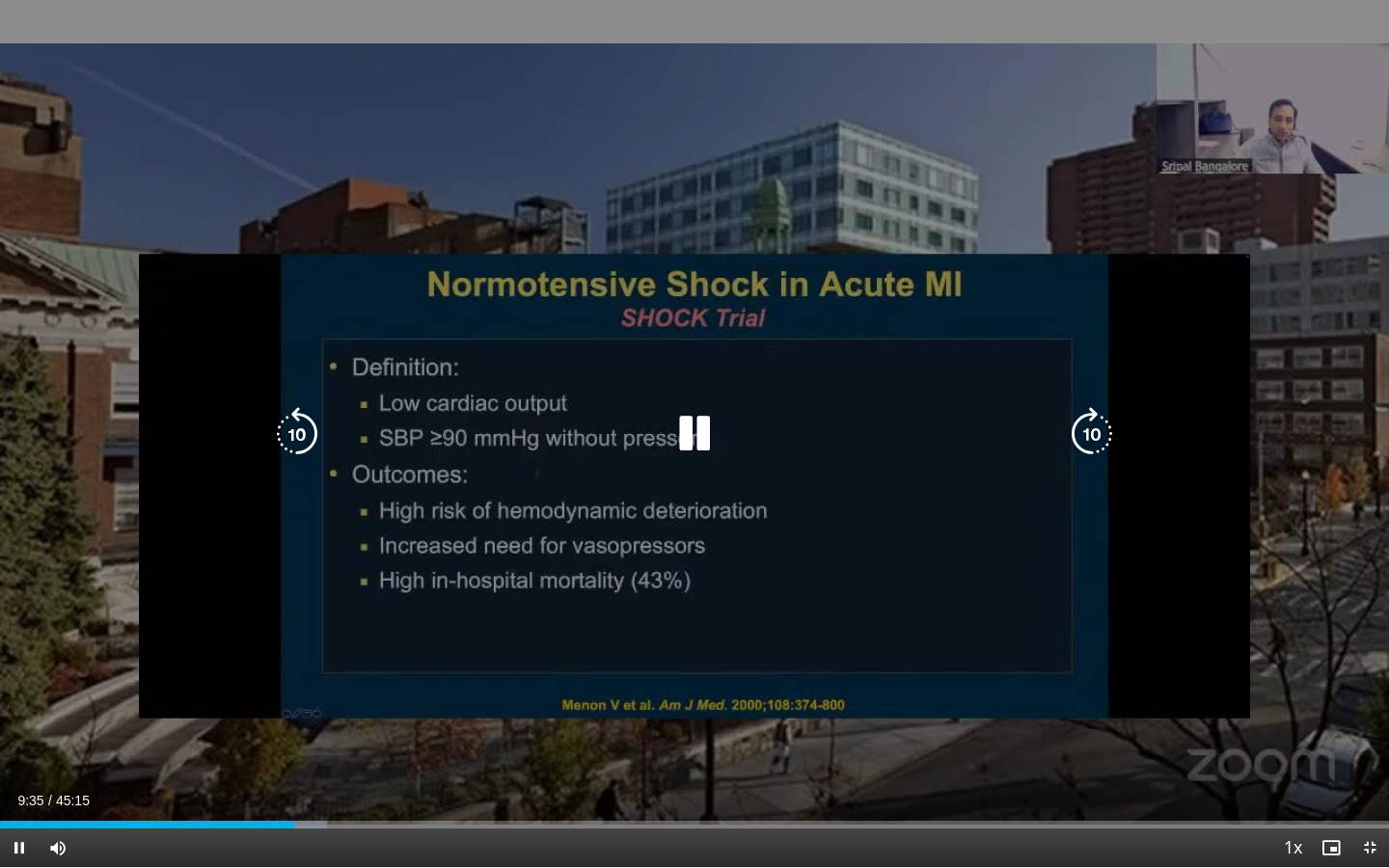 click at bounding box center (1092, 434) 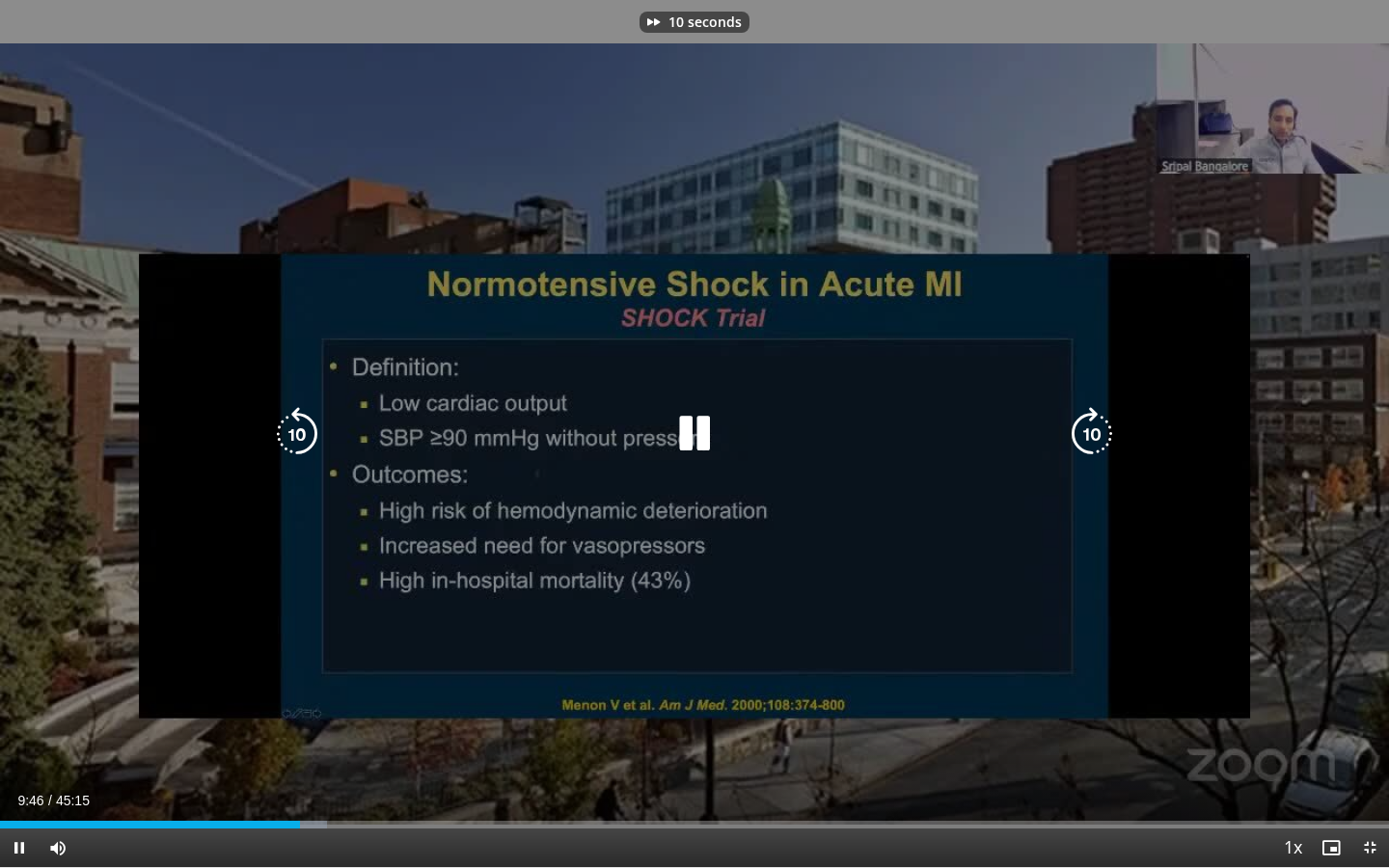 click at bounding box center [1092, 434] 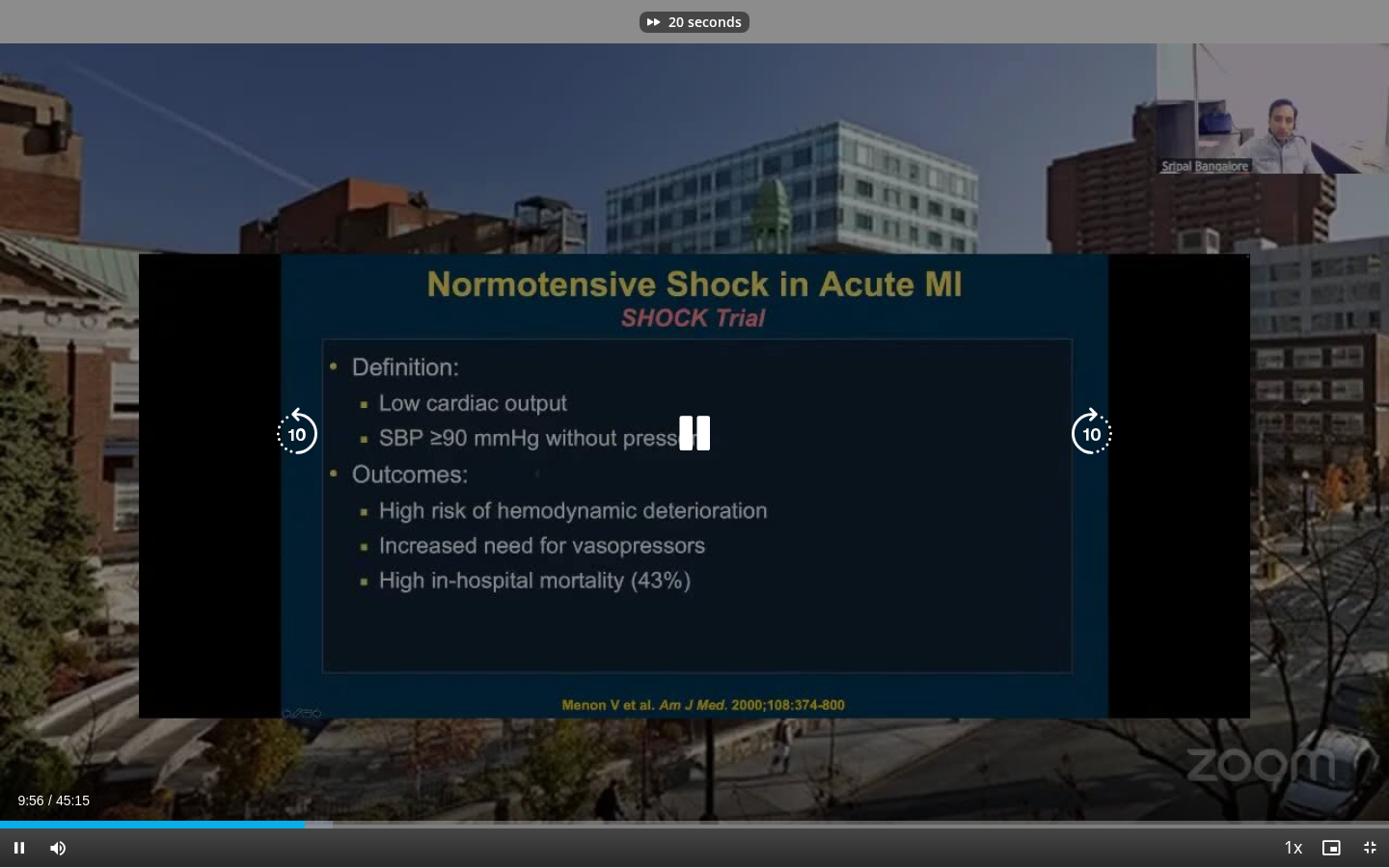 click at bounding box center (1092, 434) 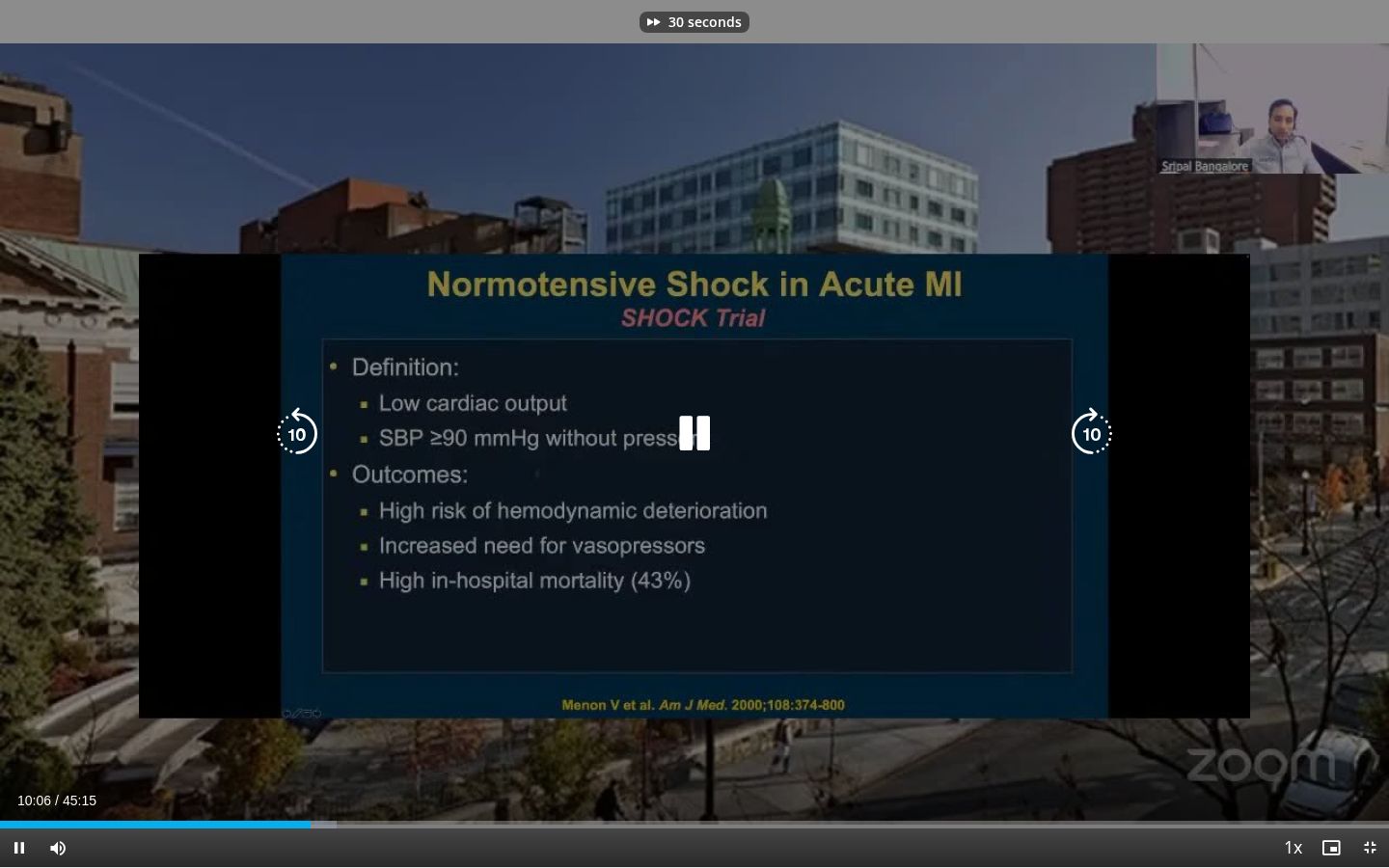 click at bounding box center (1092, 434) 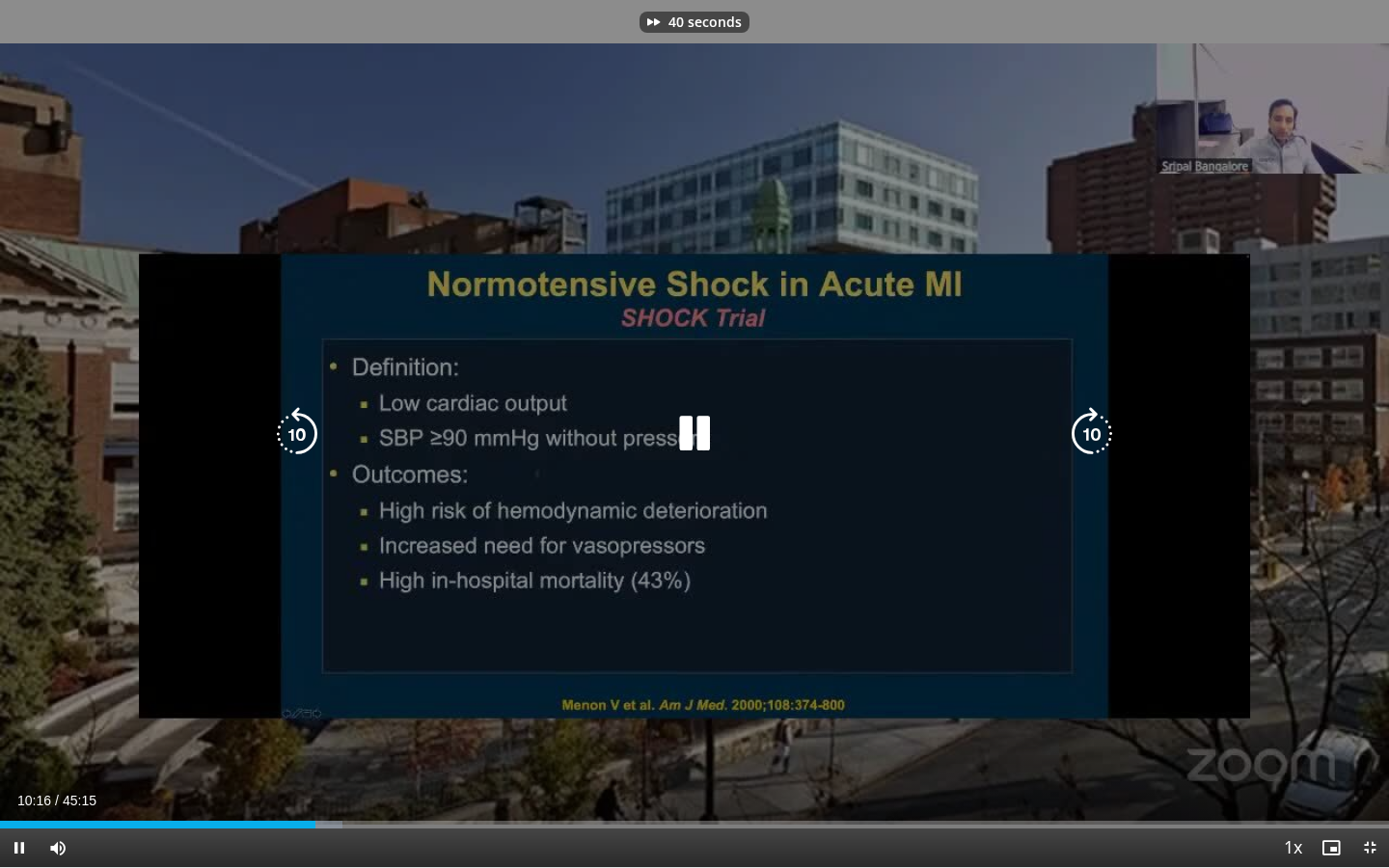 click at bounding box center [1092, 434] 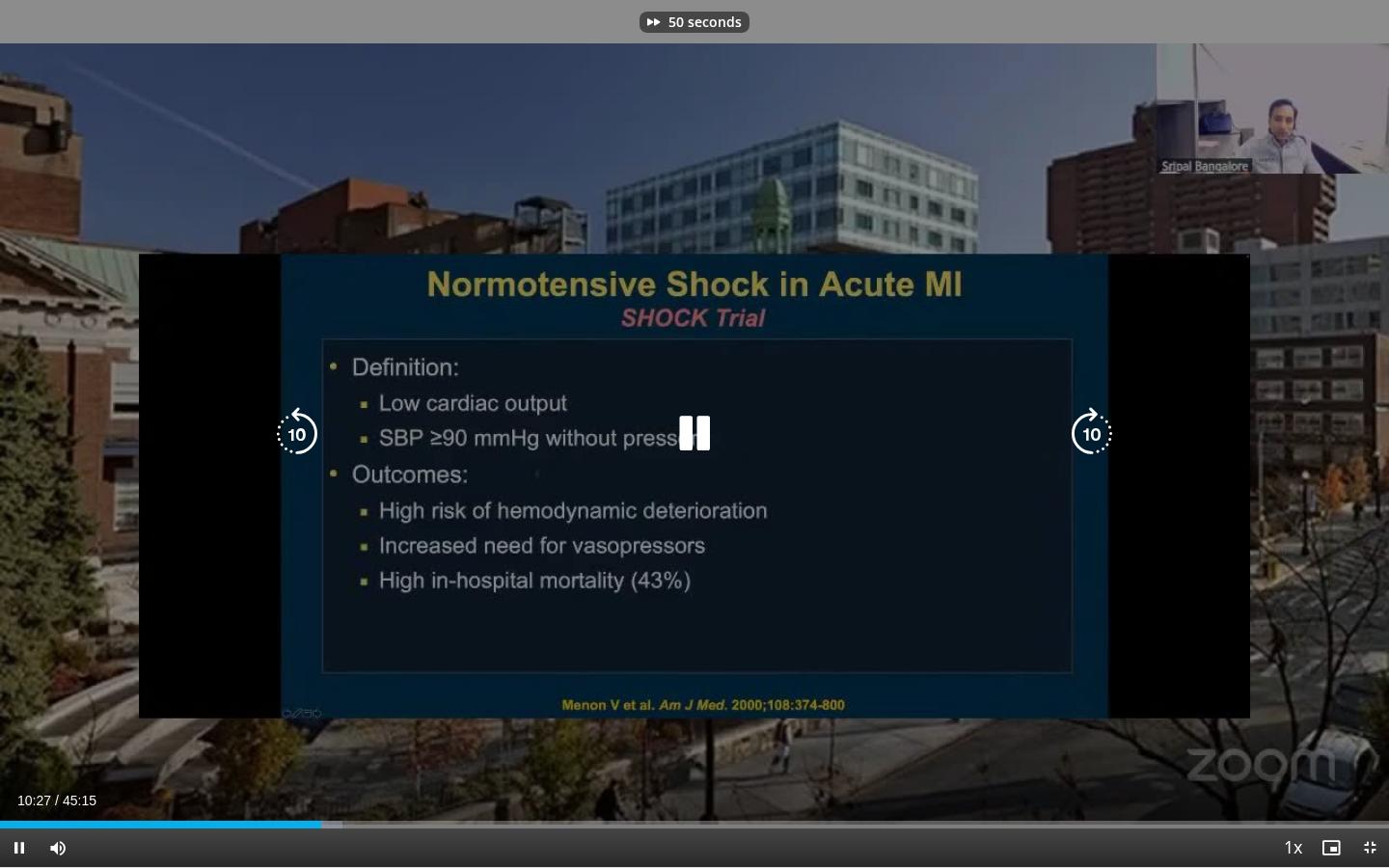 click at bounding box center [1092, 434] 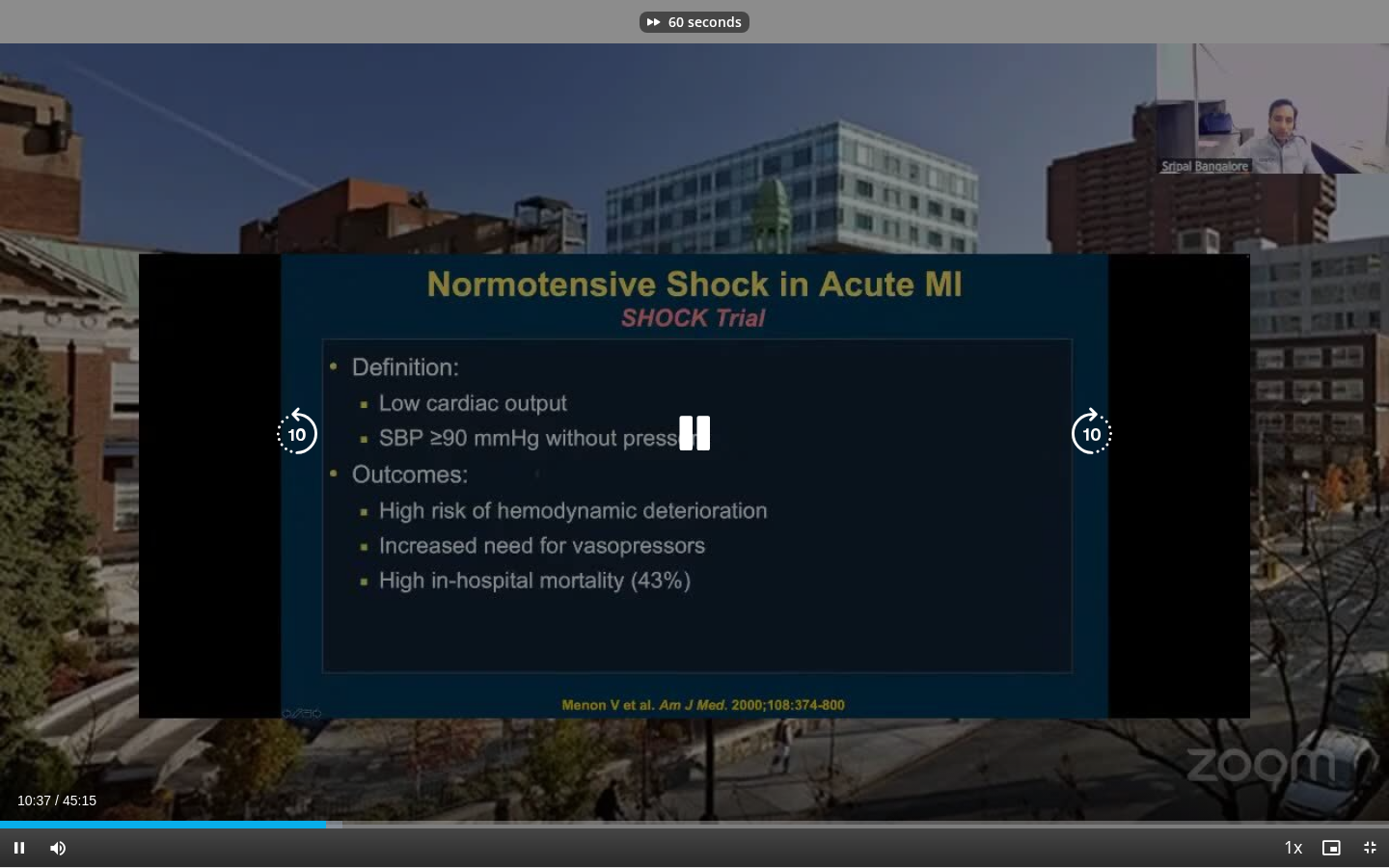click at bounding box center [1092, 434] 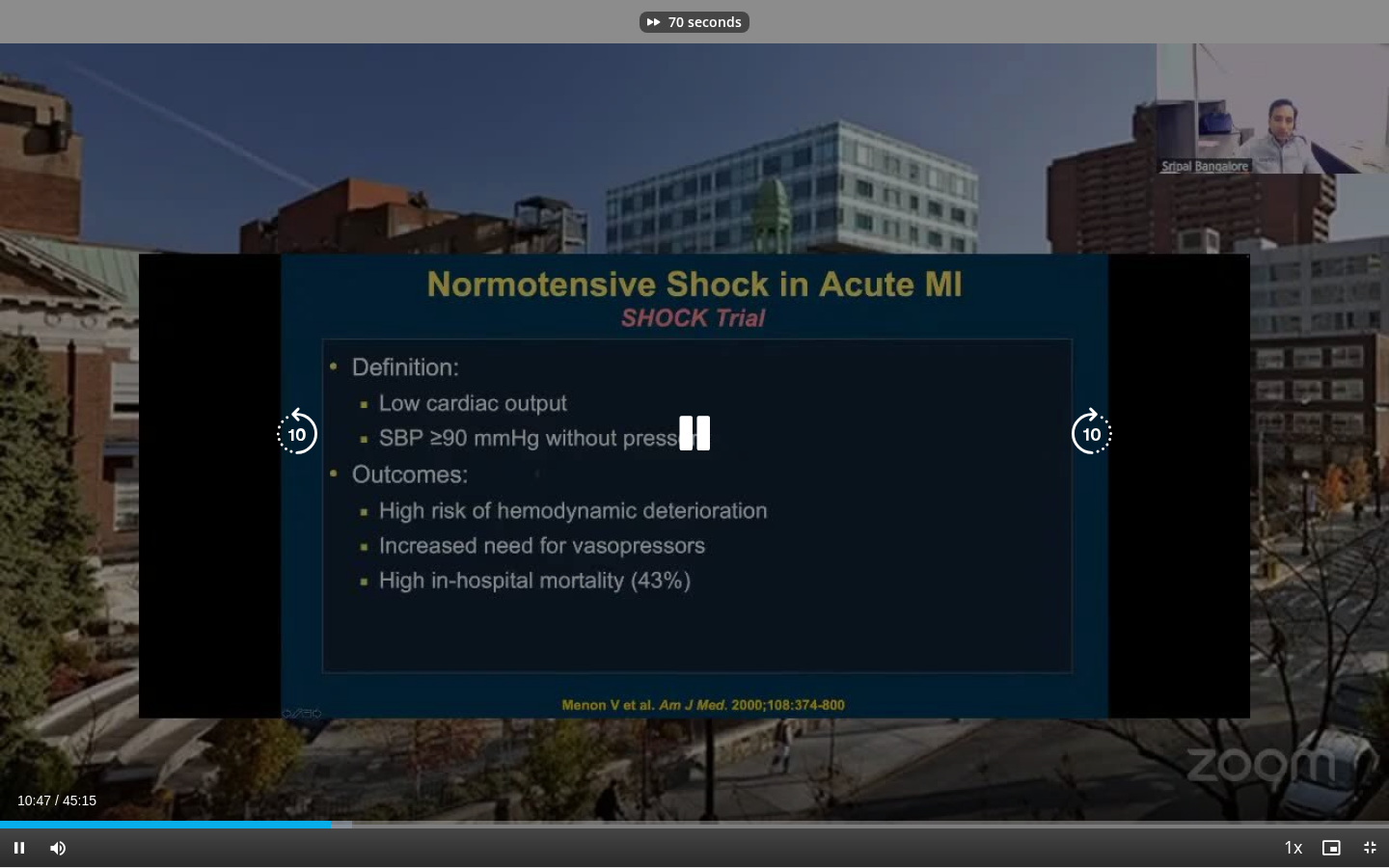 click at bounding box center [1092, 434] 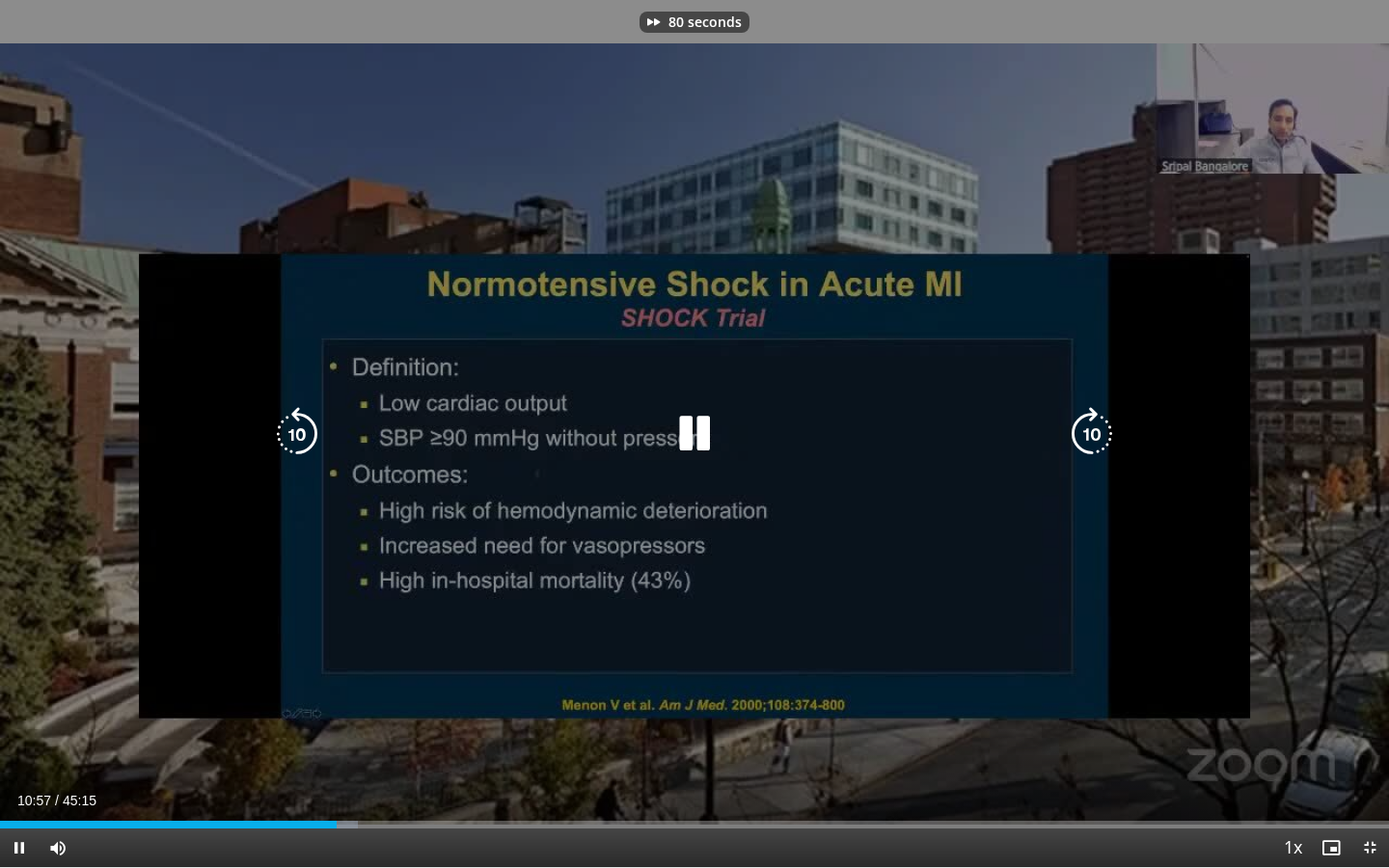 click at bounding box center [1092, 434] 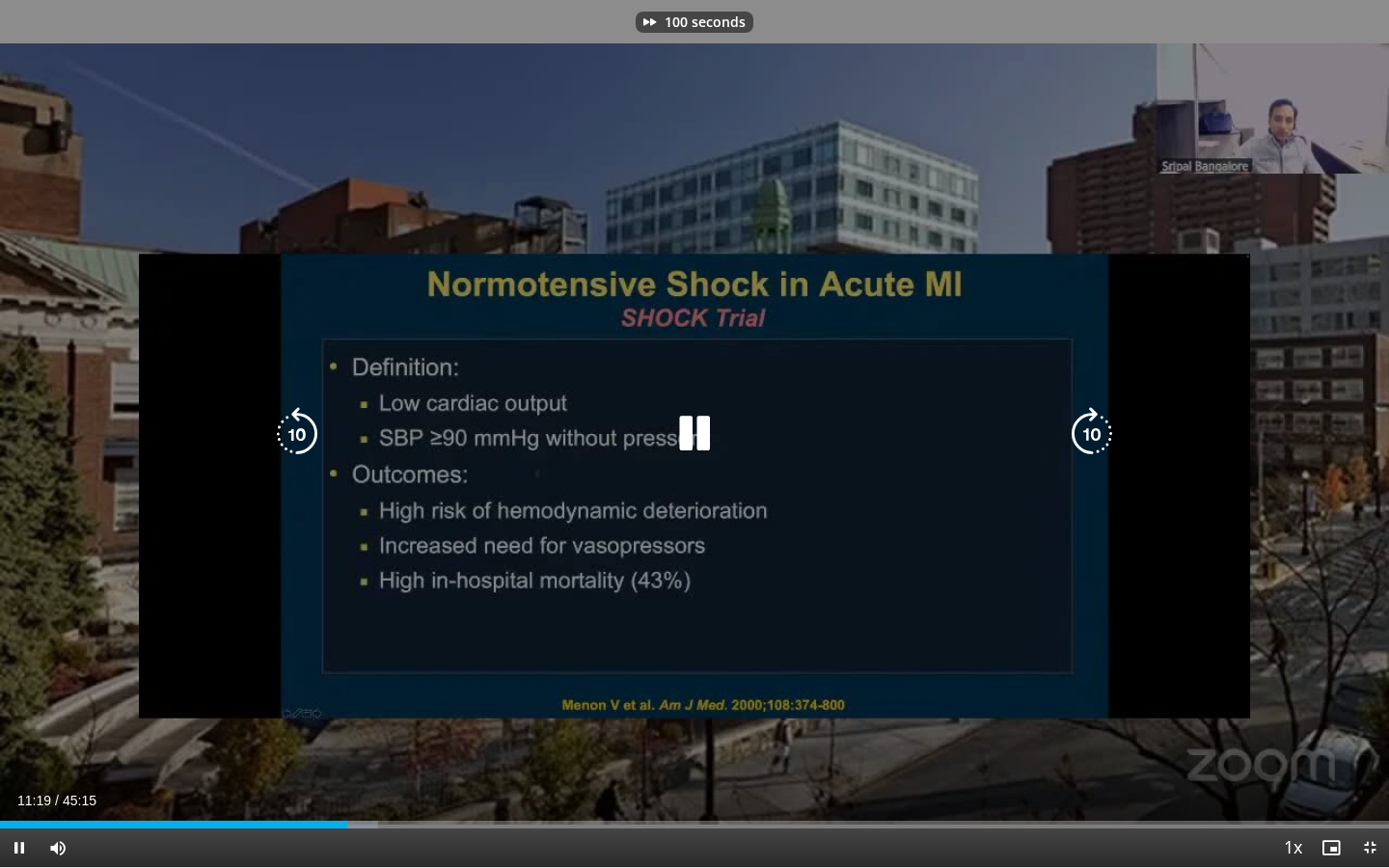 click at bounding box center (297, 434) 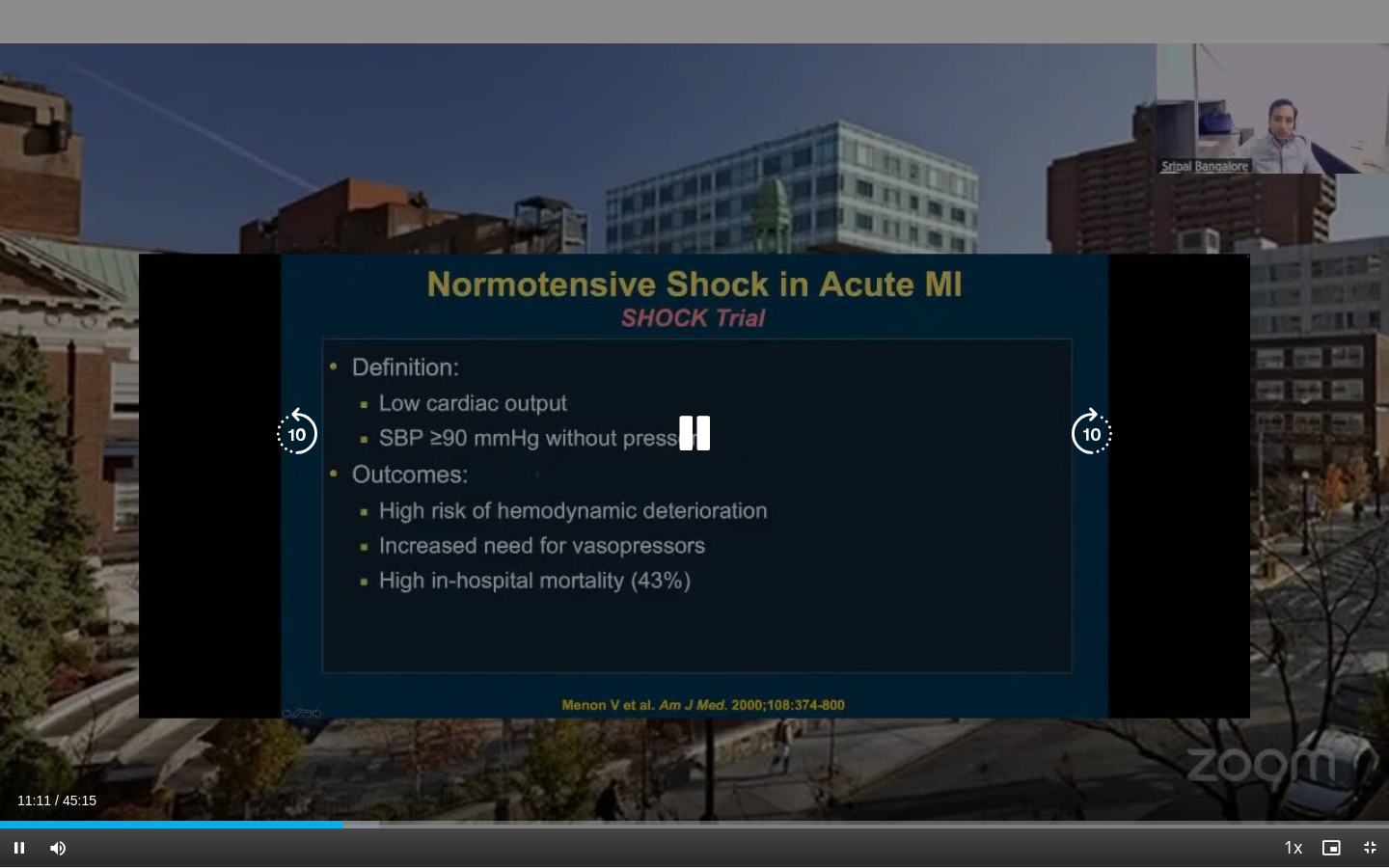 click on "10 seconds
Tap to unmute" at bounding box center (694, 433) 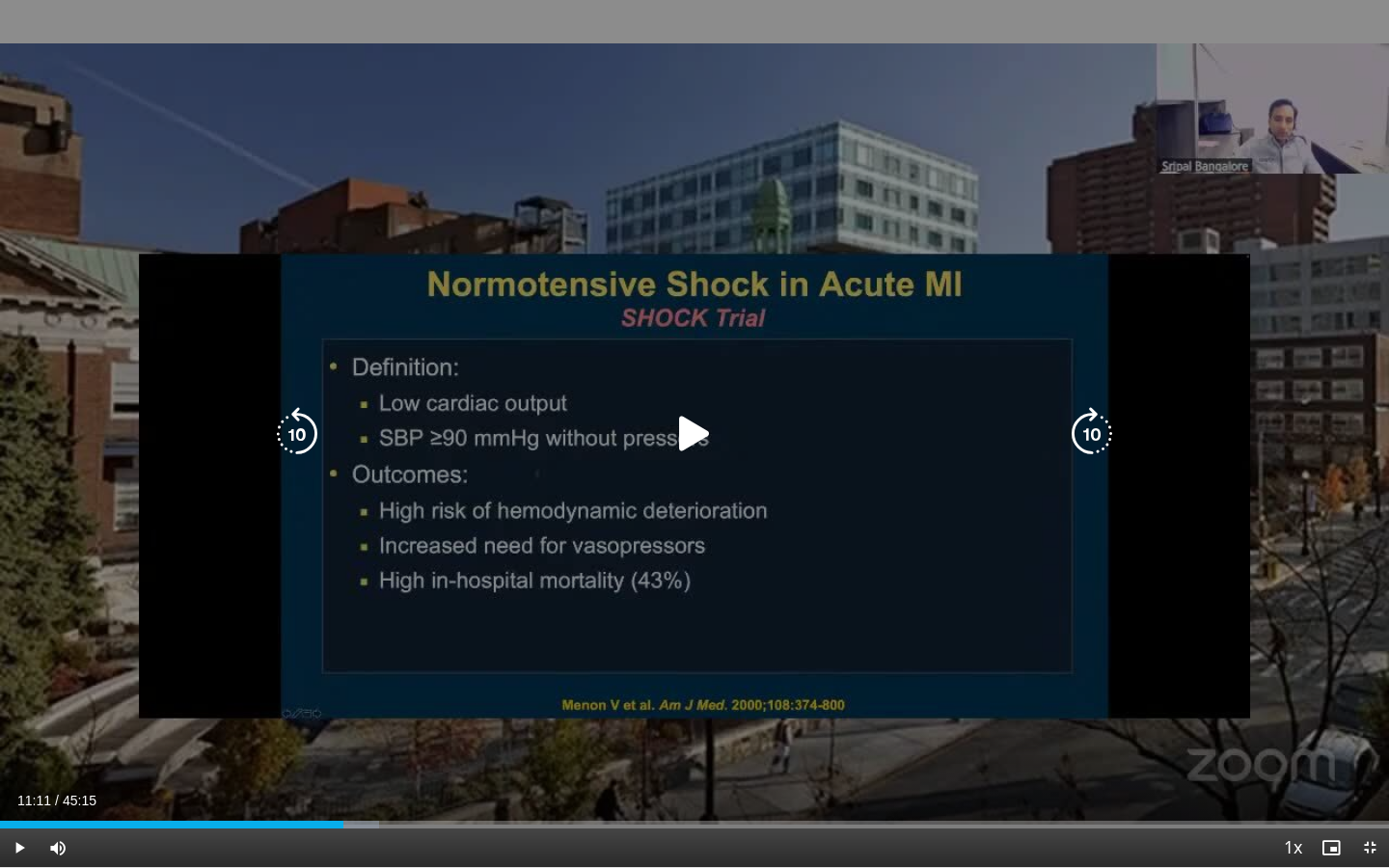 click on "10 seconds
Tap to unmute" at bounding box center (694, 433) 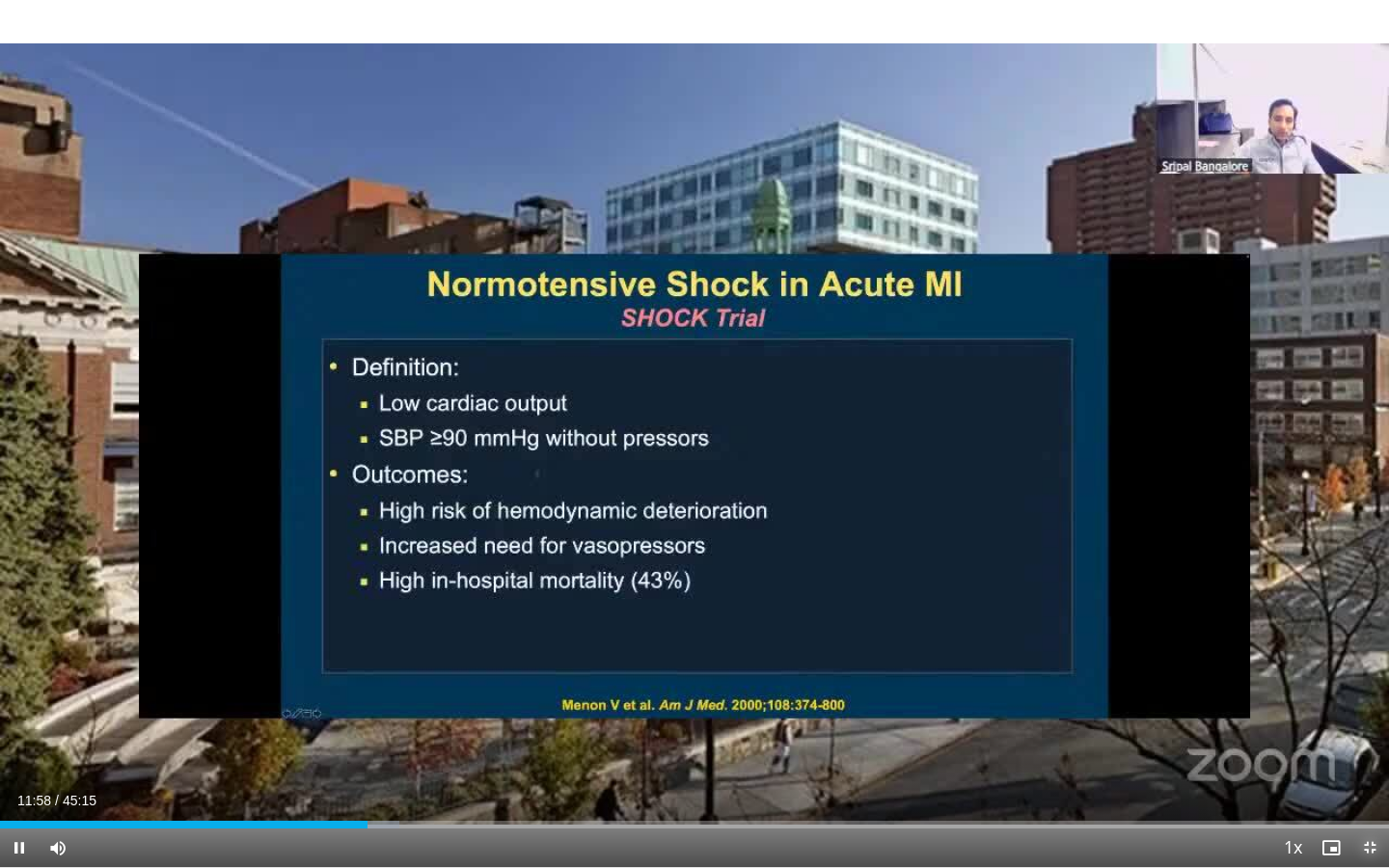 click at bounding box center [1370, 848] 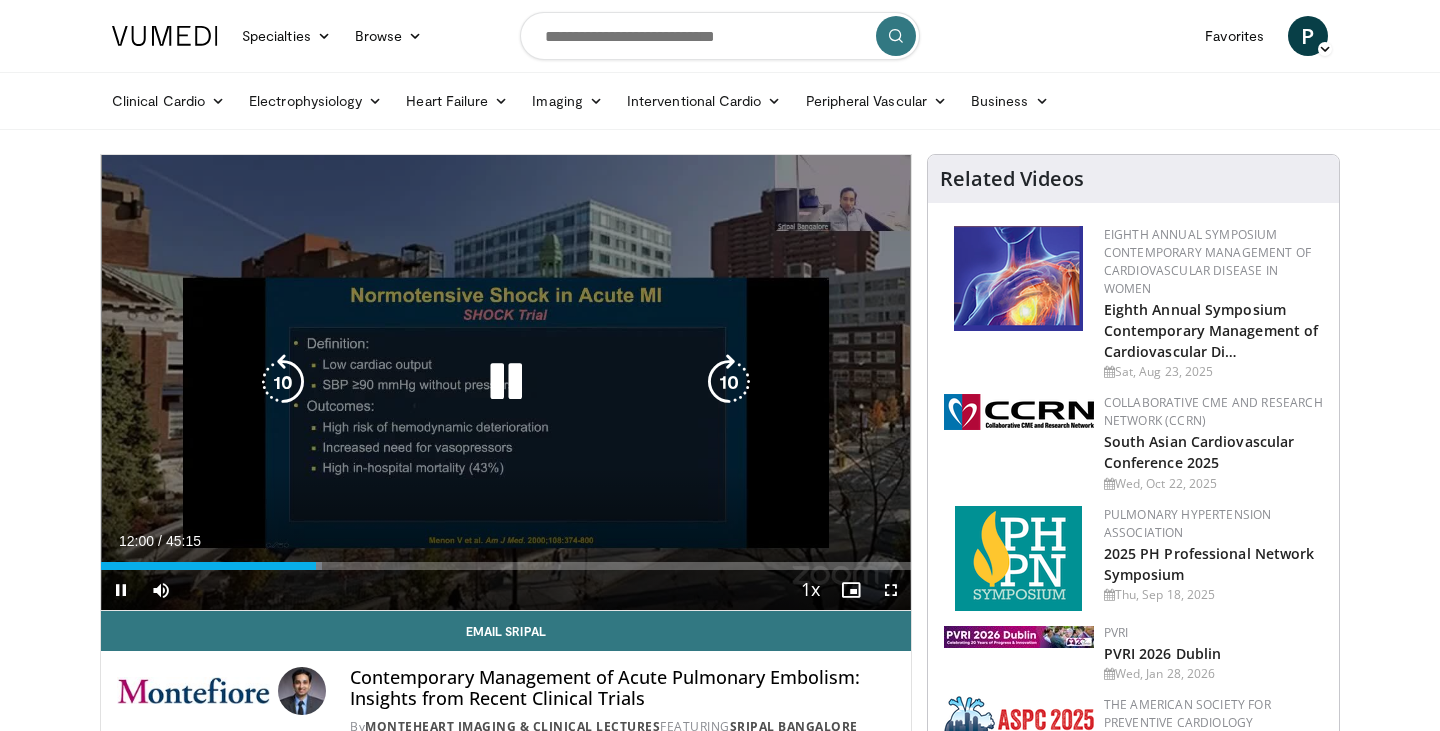 click at bounding box center (506, 382) 